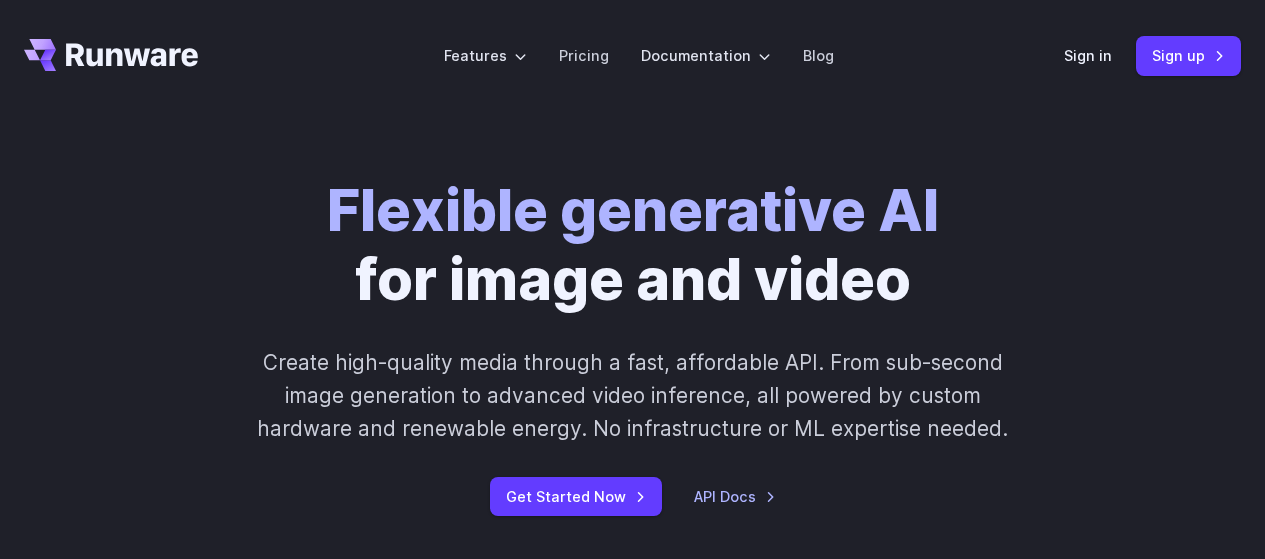 scroll, scrollTop: 0, scrollLeft: 0, axis: both 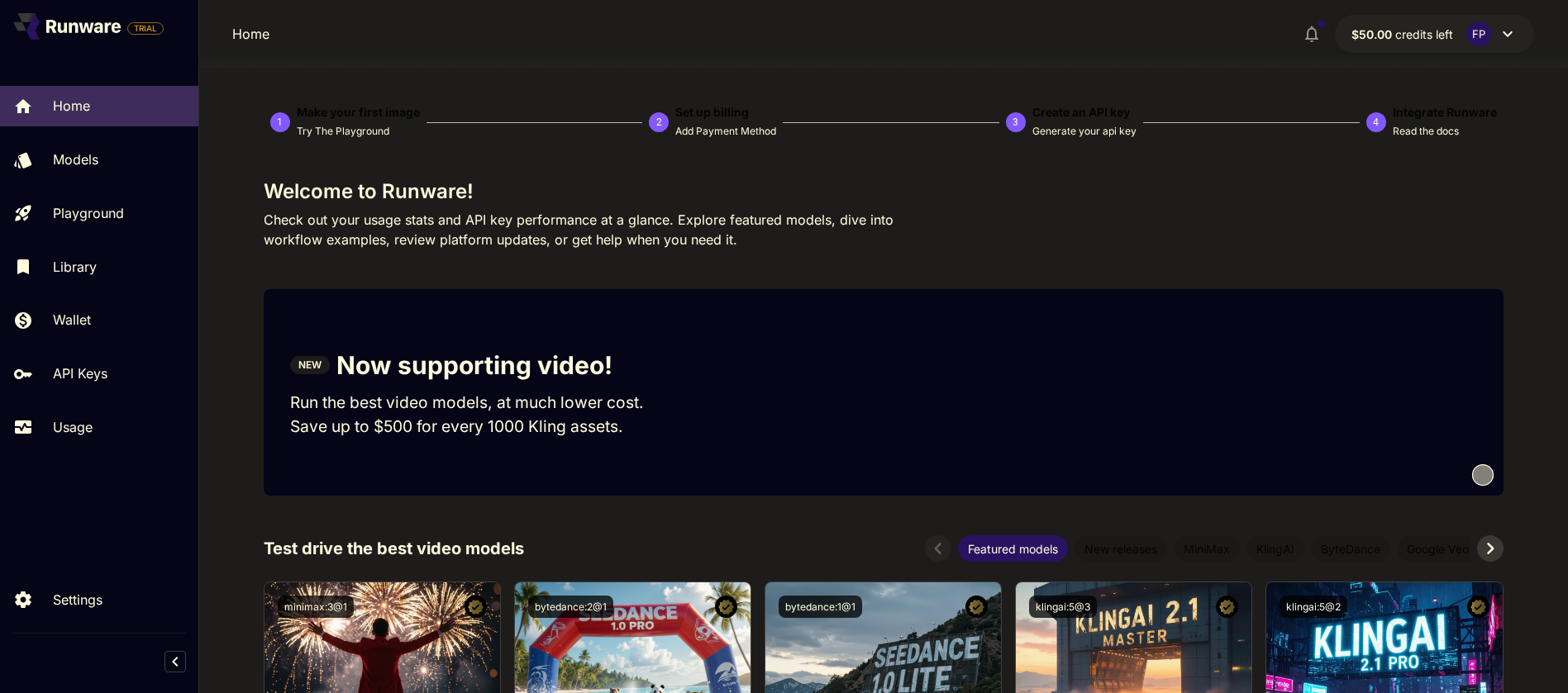 click on "$50.00    credits left  FP" at bounding box center (1434, 34) 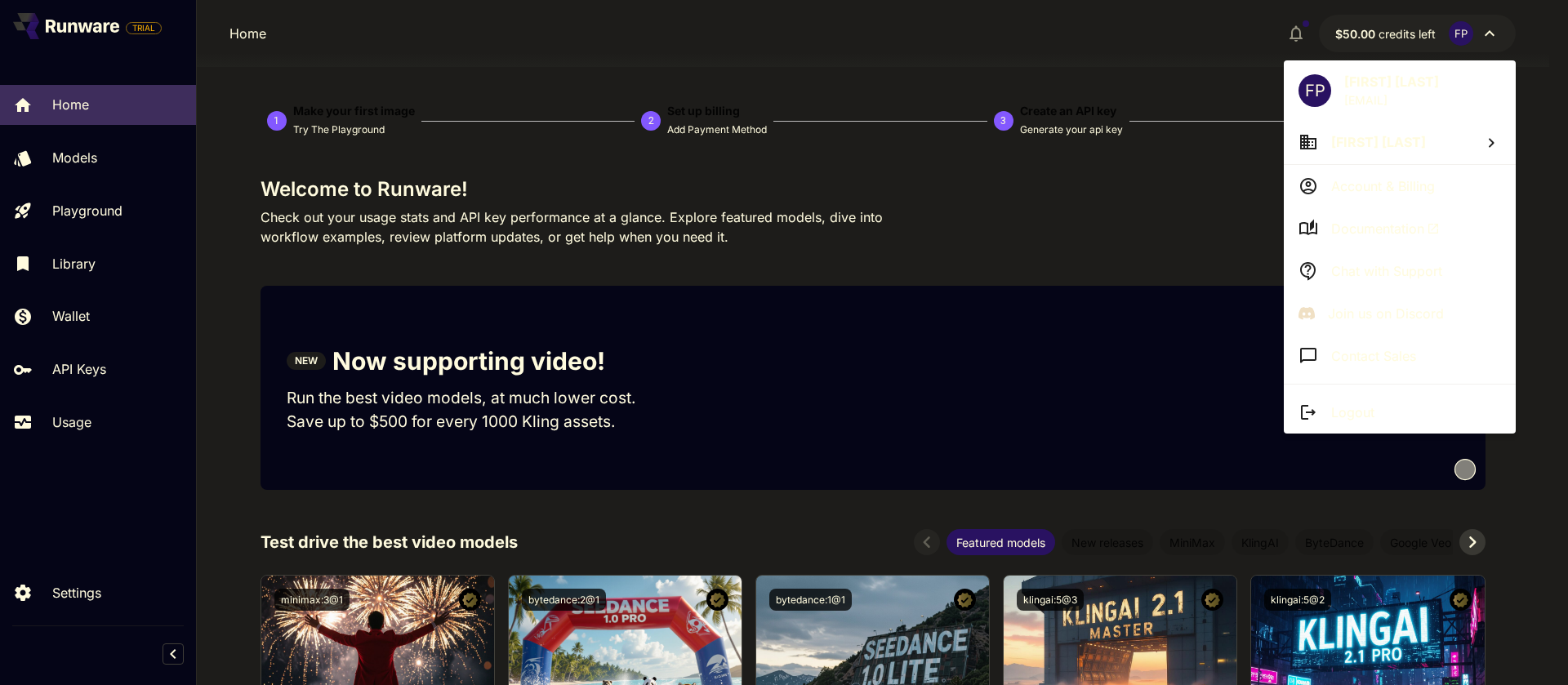 click at bounding box center (784, 342) 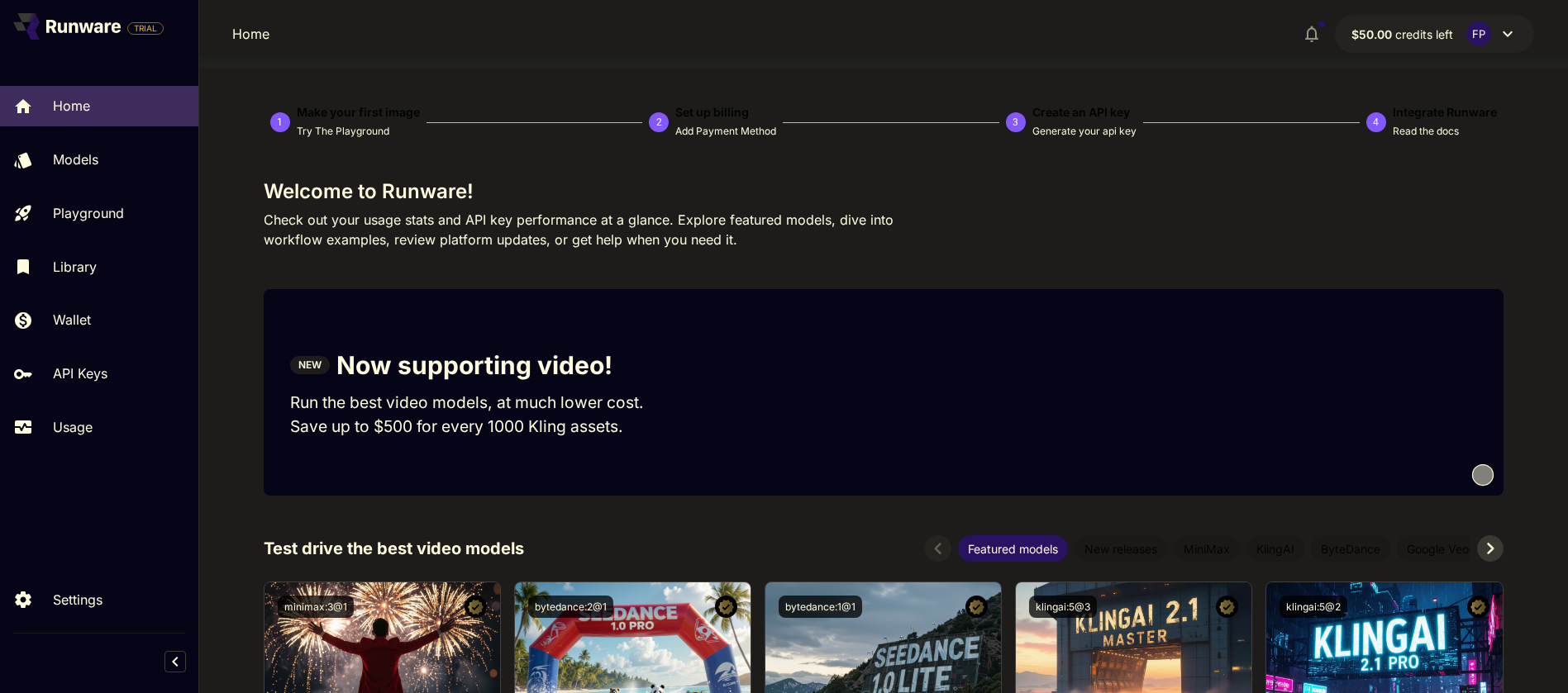 click on "Create an API key" at bounding box center (1081, 112) 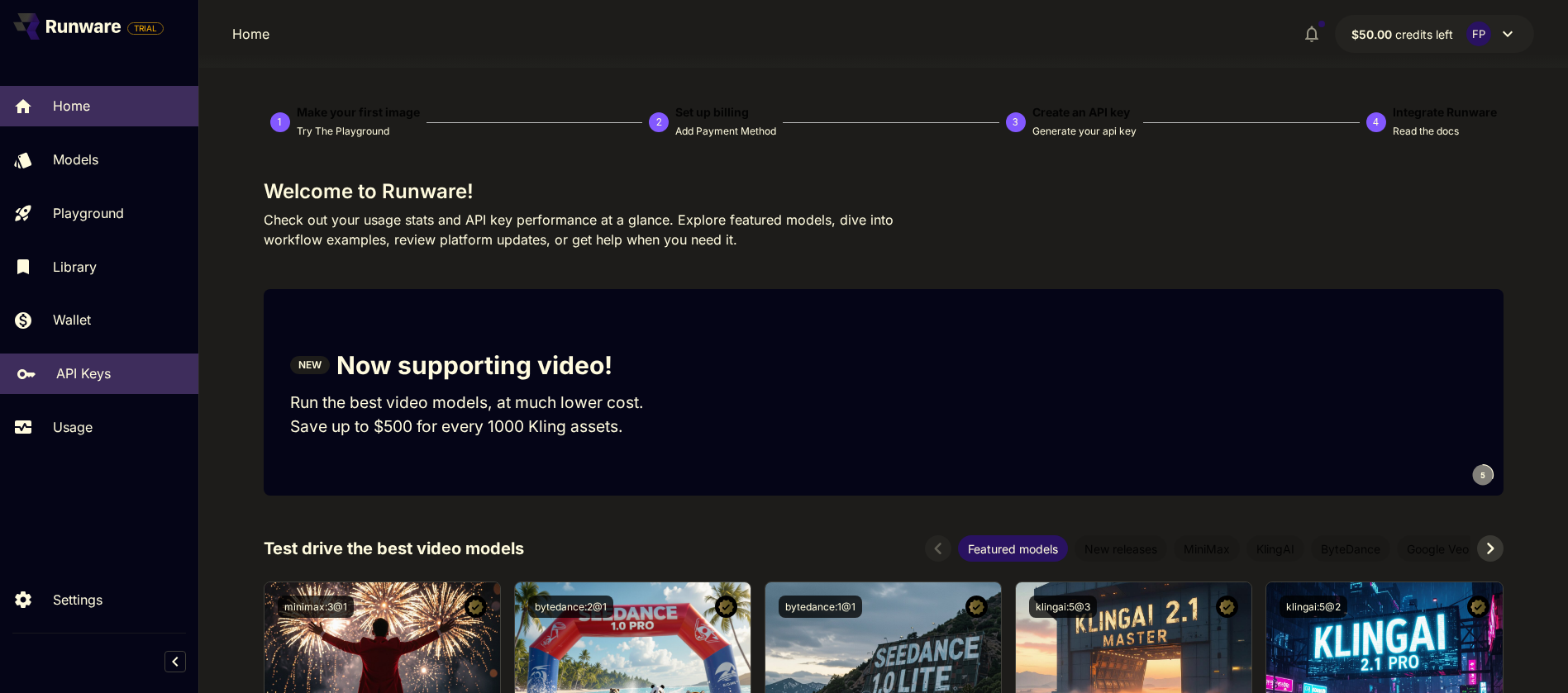 click on "API Keys" at bounding box center (83, 373) 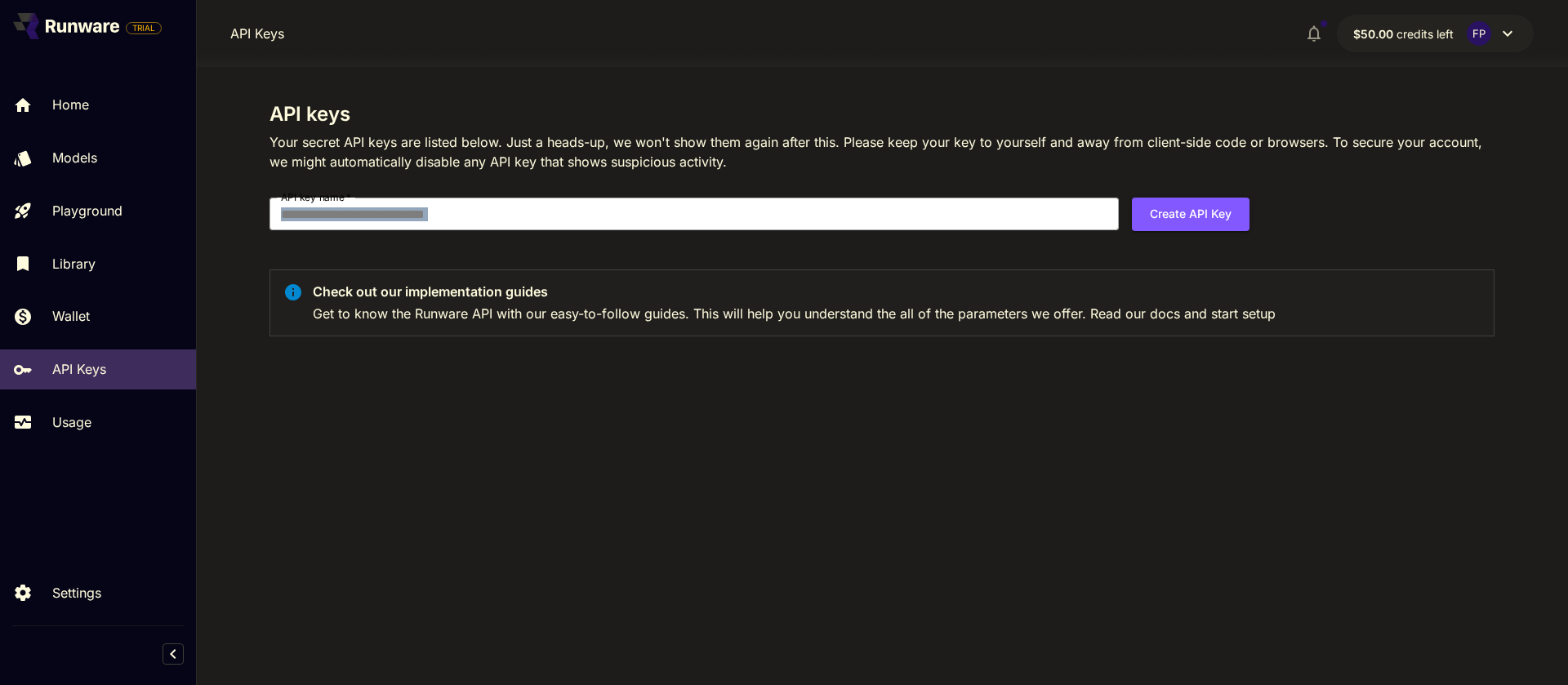 click on "API key name   * API key name   * Create API Key" at bounding box center [760, 220] 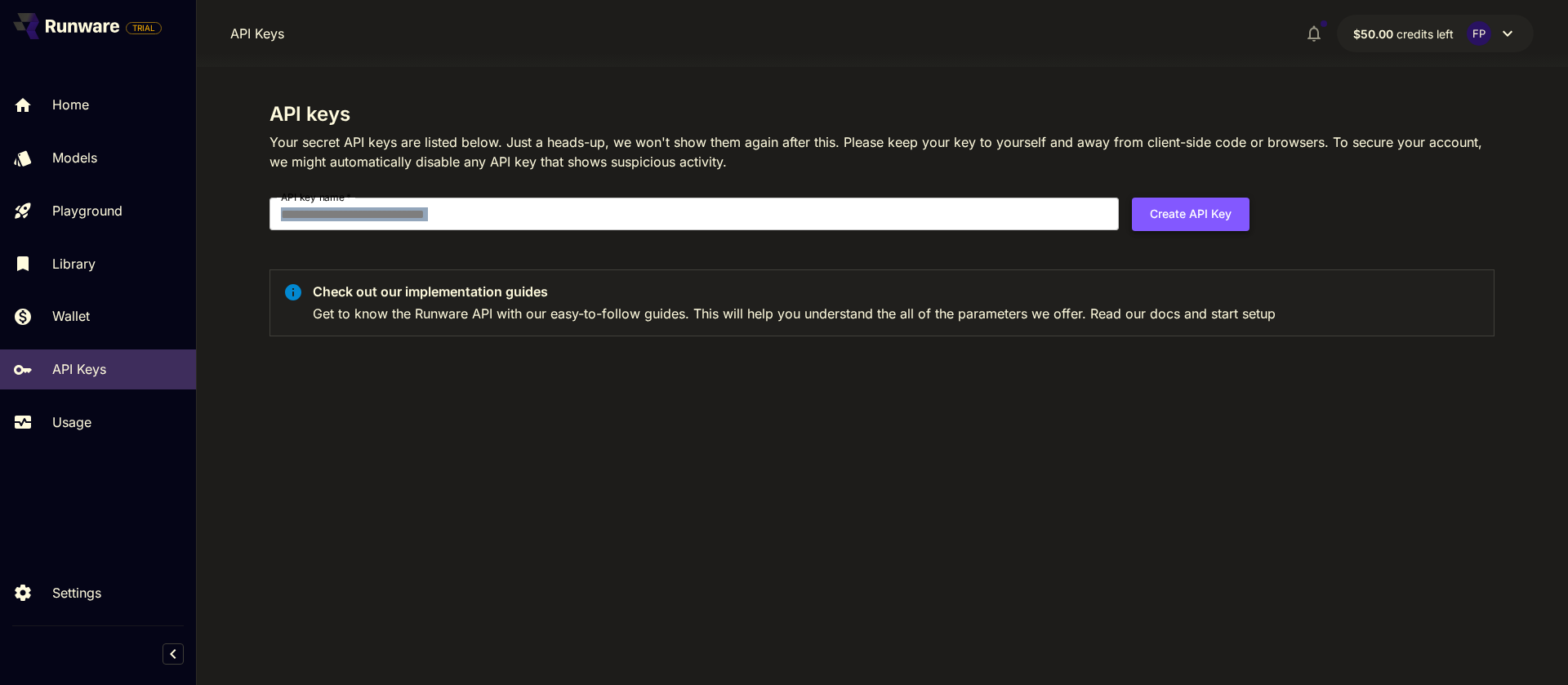 click on "Create API Key" at bounding box center [1191, 214] 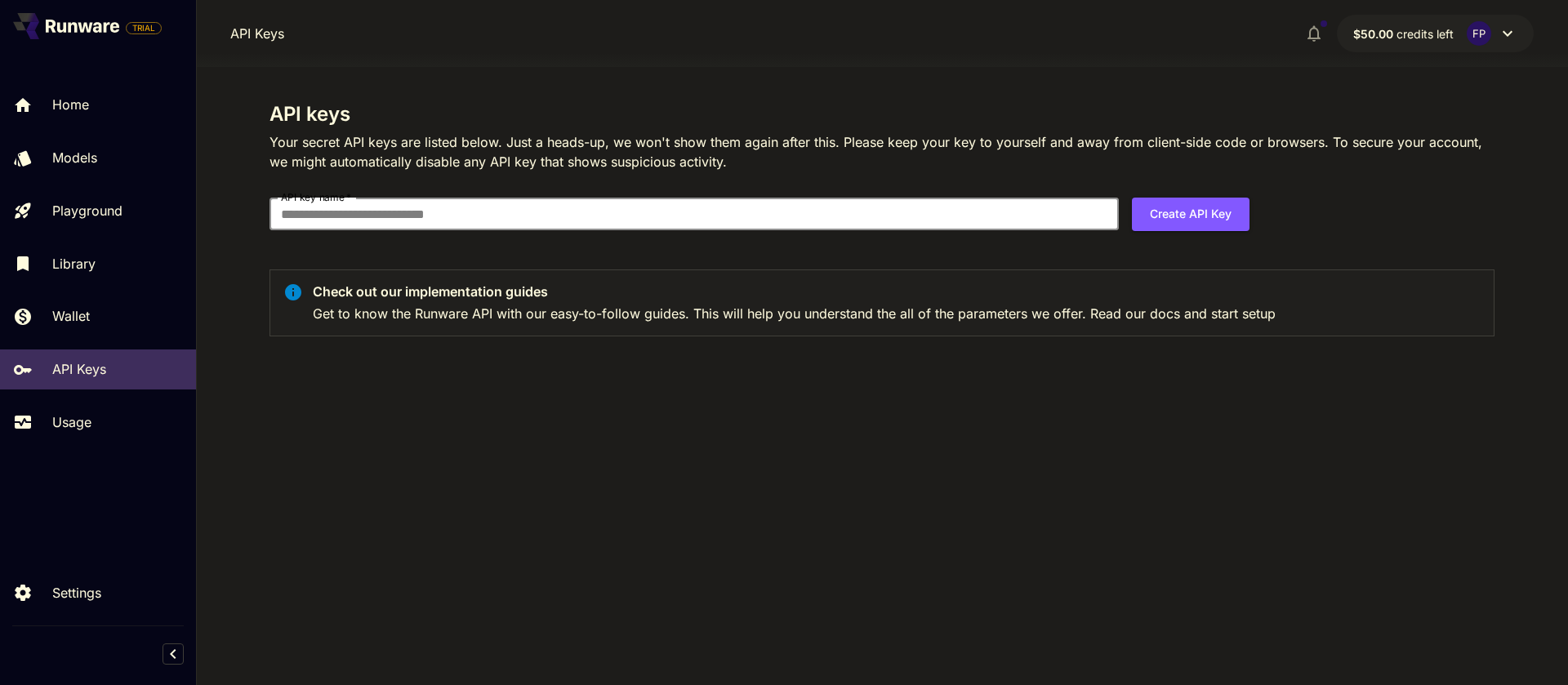 click on "API key name   *" at bounding box center (694, 214) 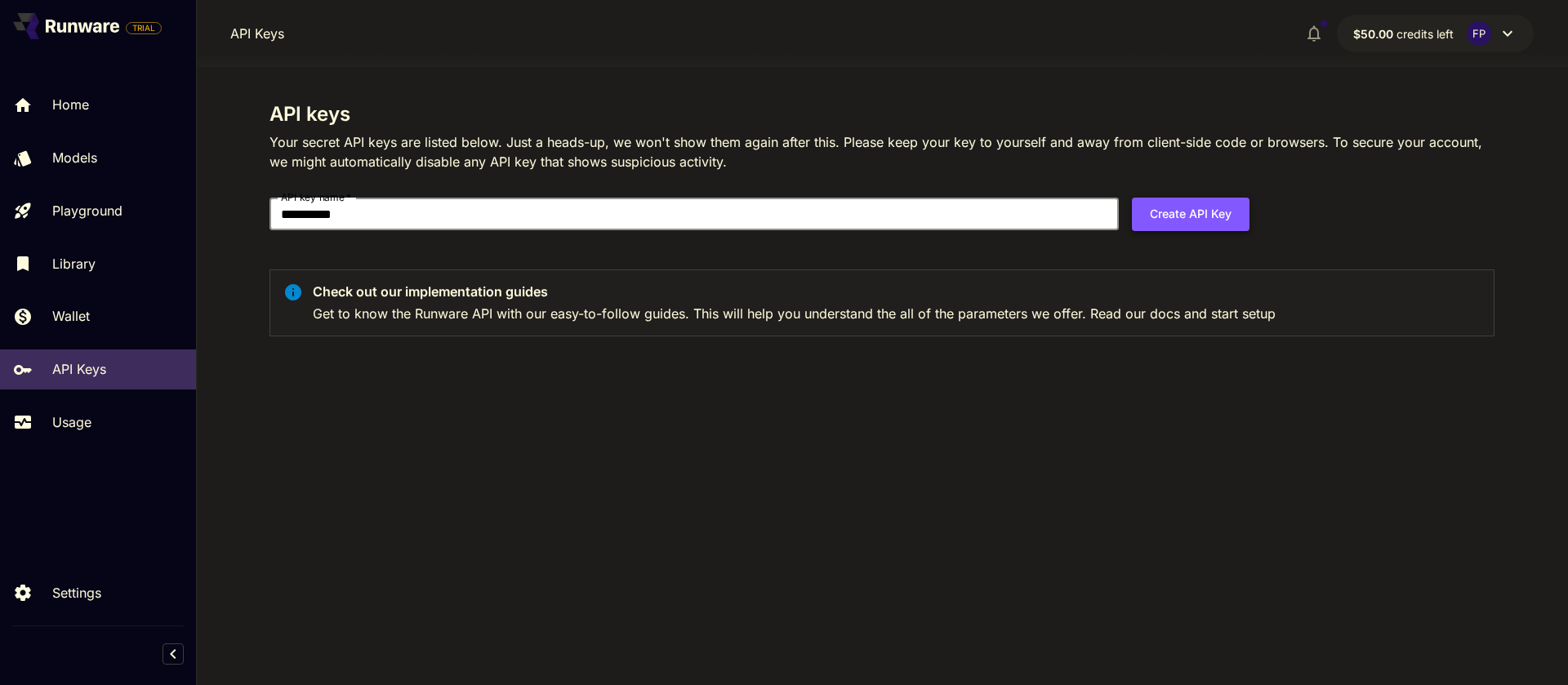 type on "**********" 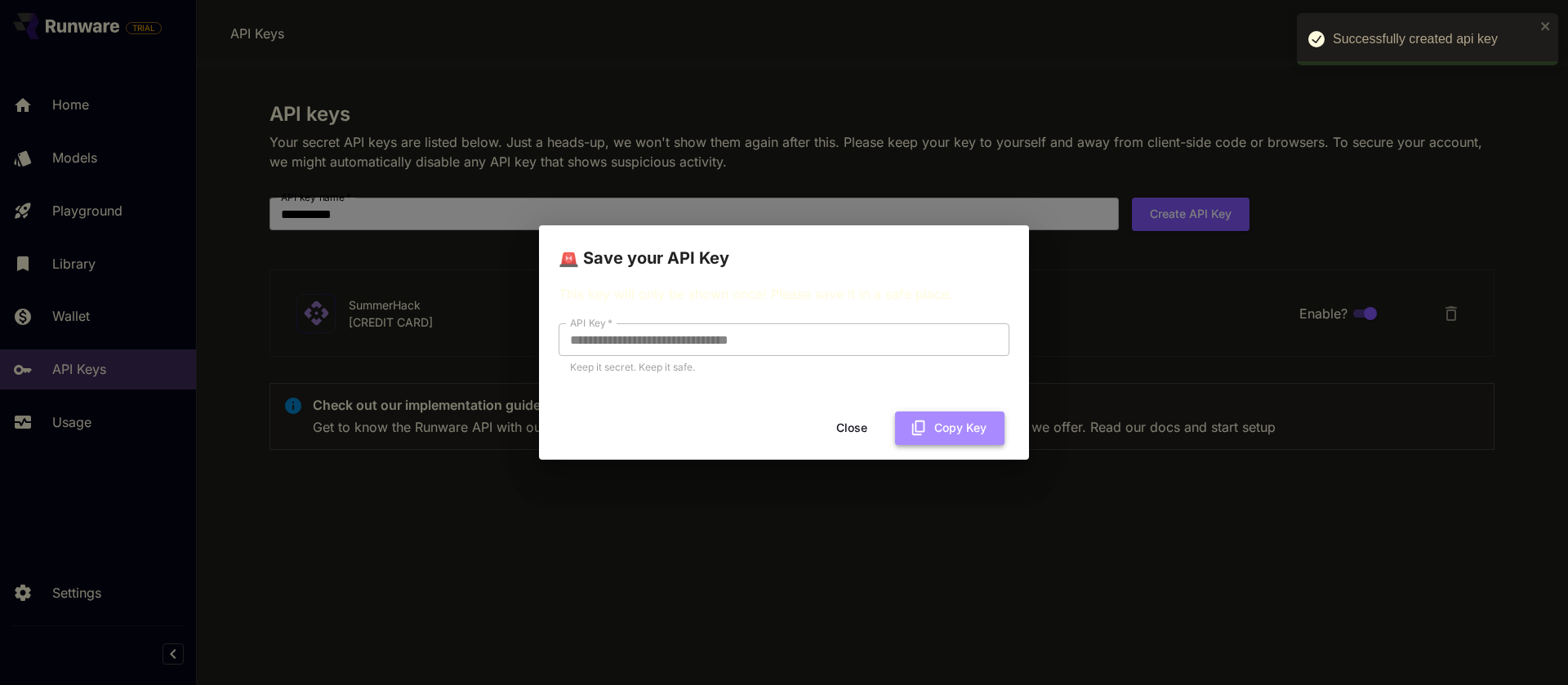 click on "Copy Key" at bounding box center [950, 428] 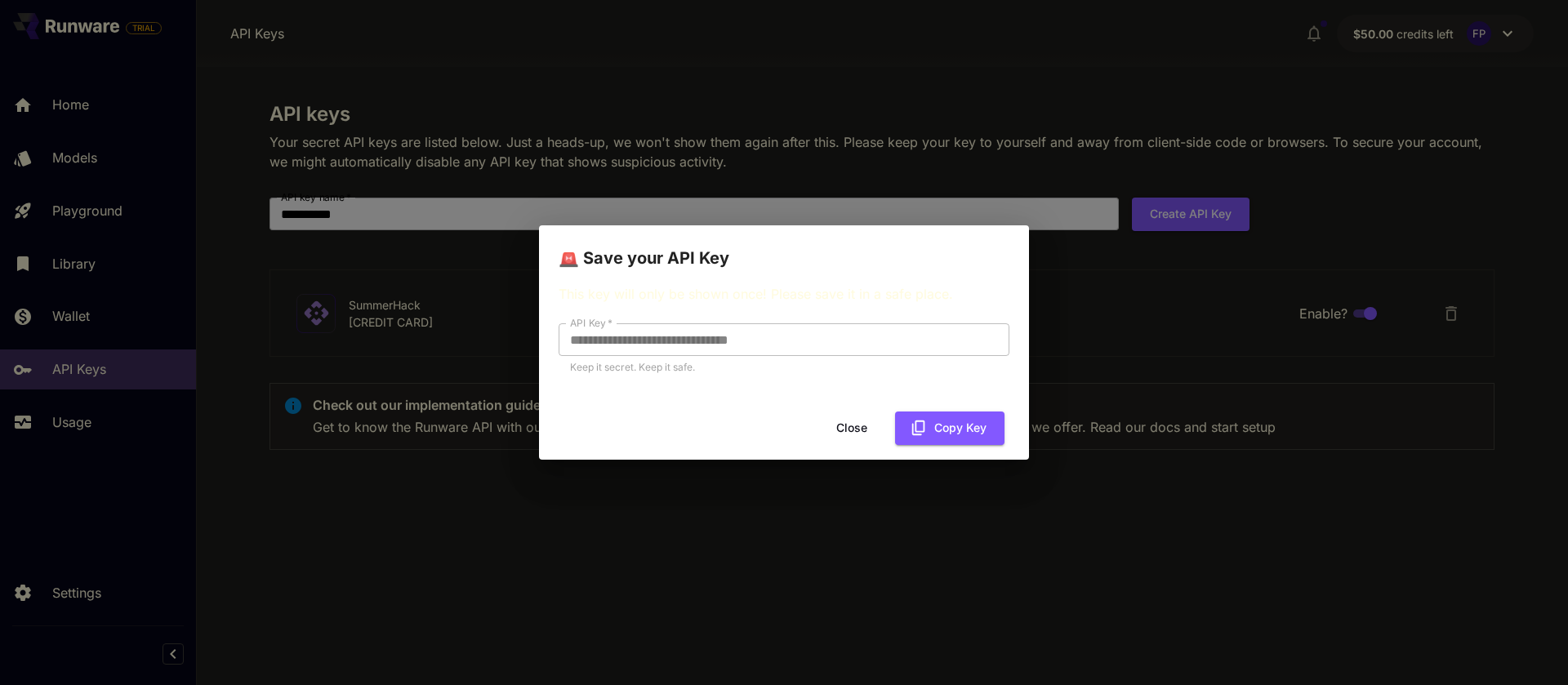 click on "**********" at bounding box center (784, 342) 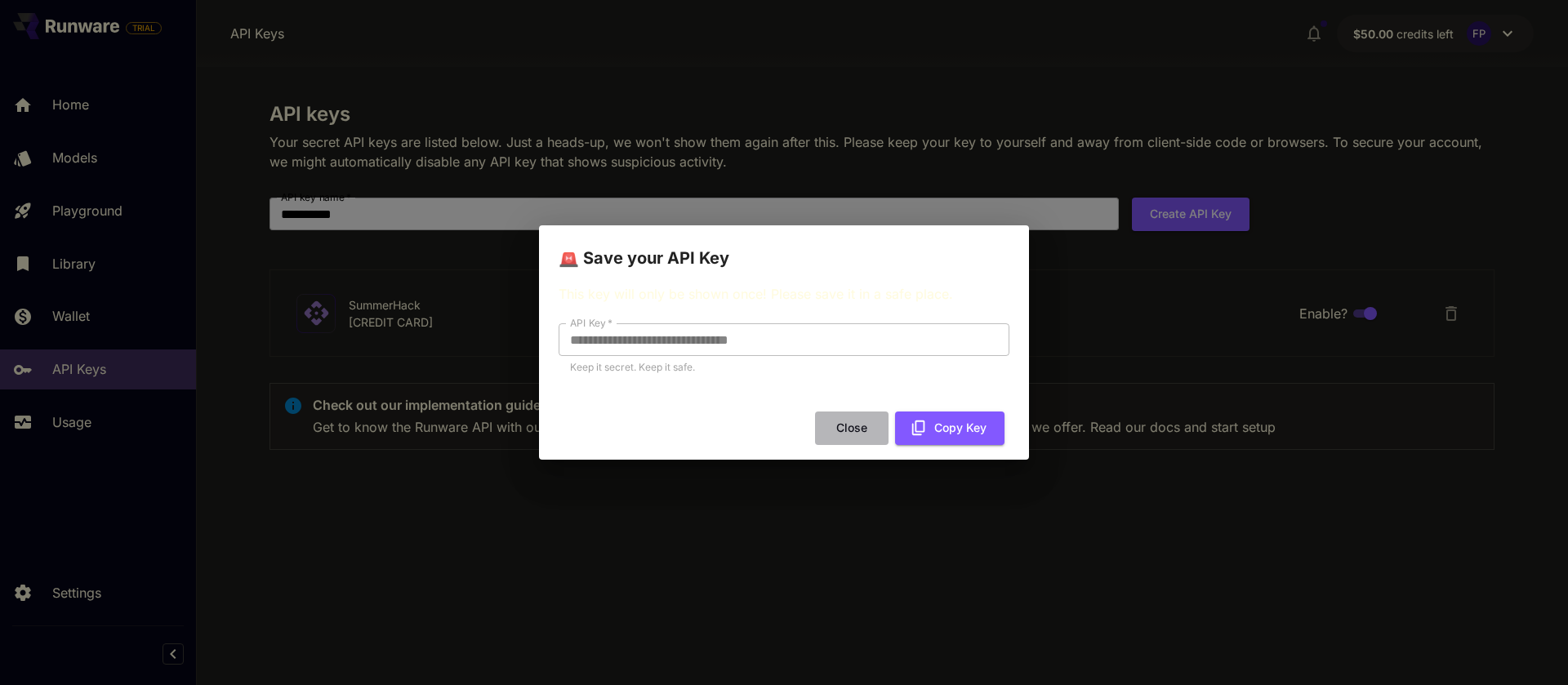 click on "Close" at bounding box center [852, 428] 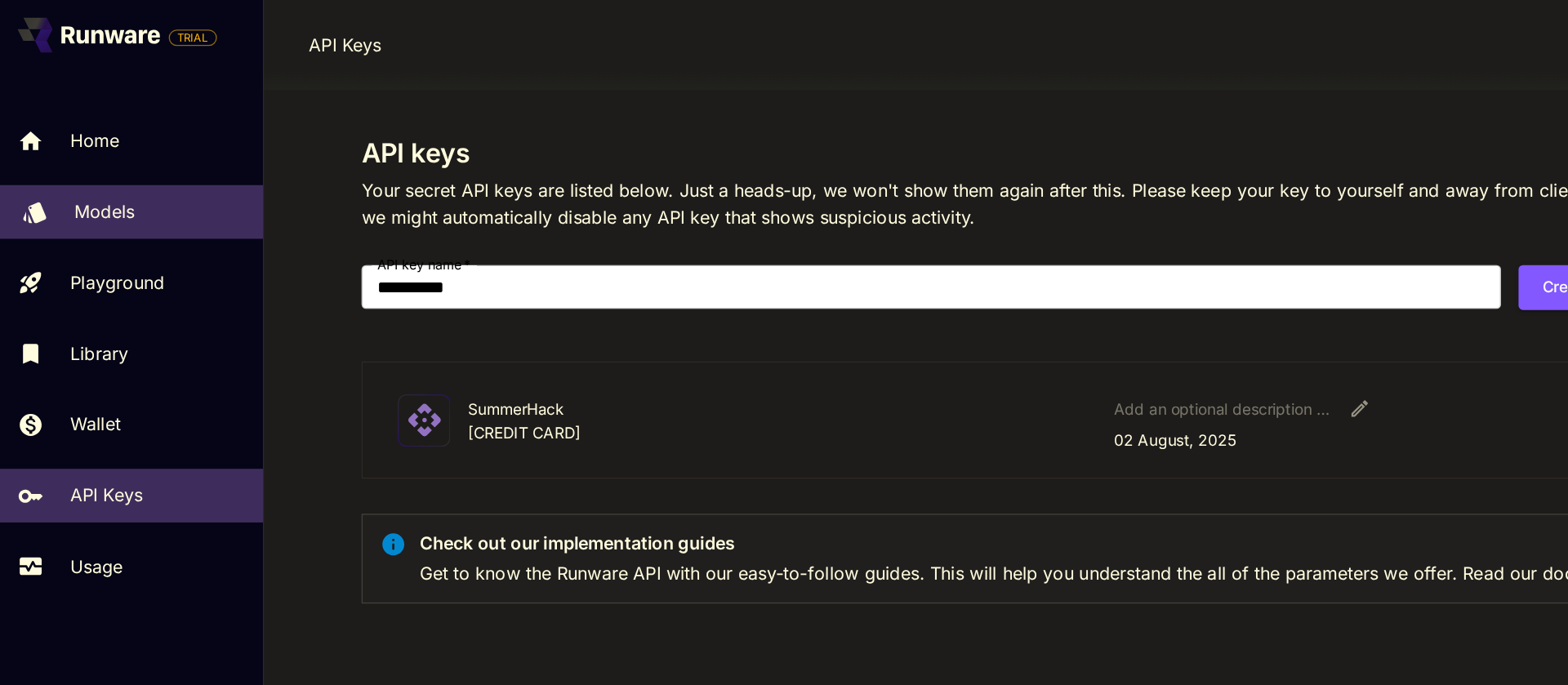 click on "Models" at bounding box center [119, 158] 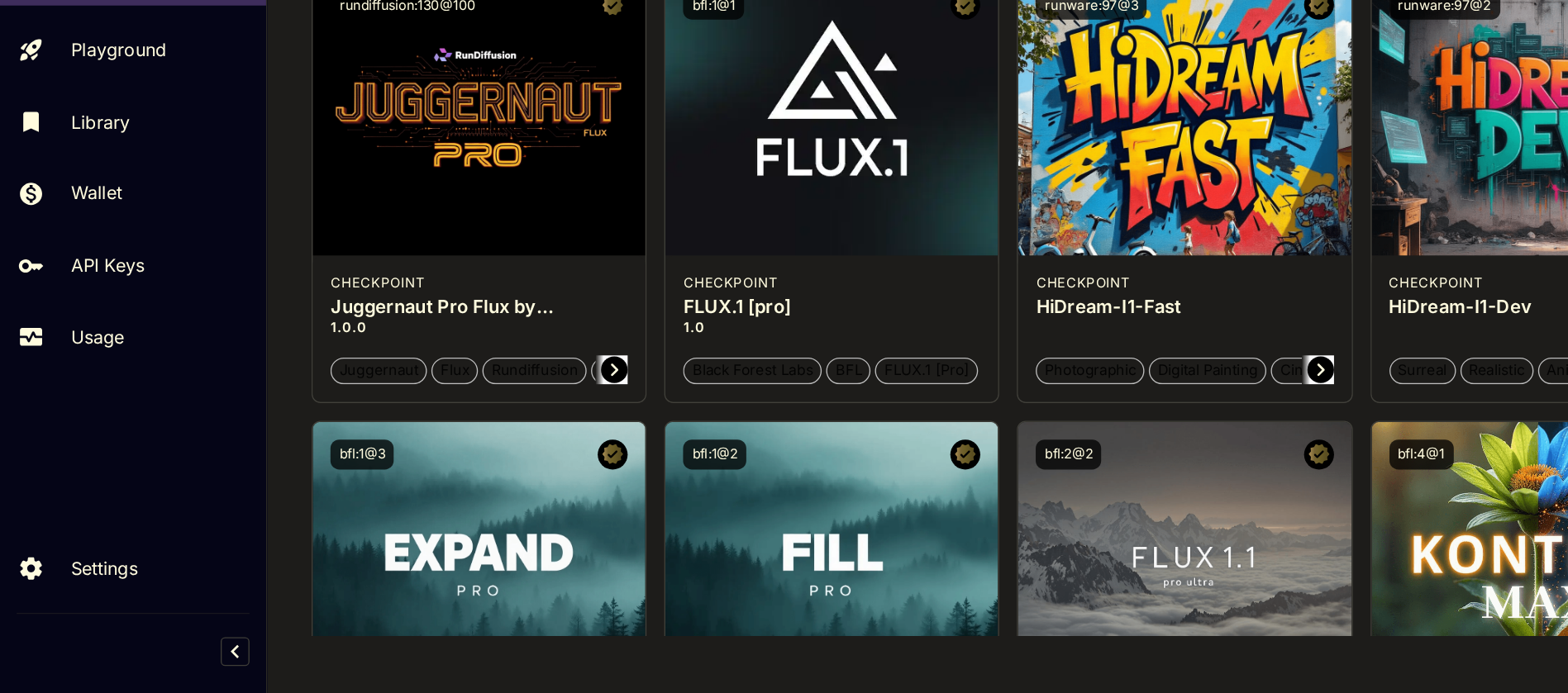 scroll, scrollTop: 58, scrollLeft: 0, axis: vertical 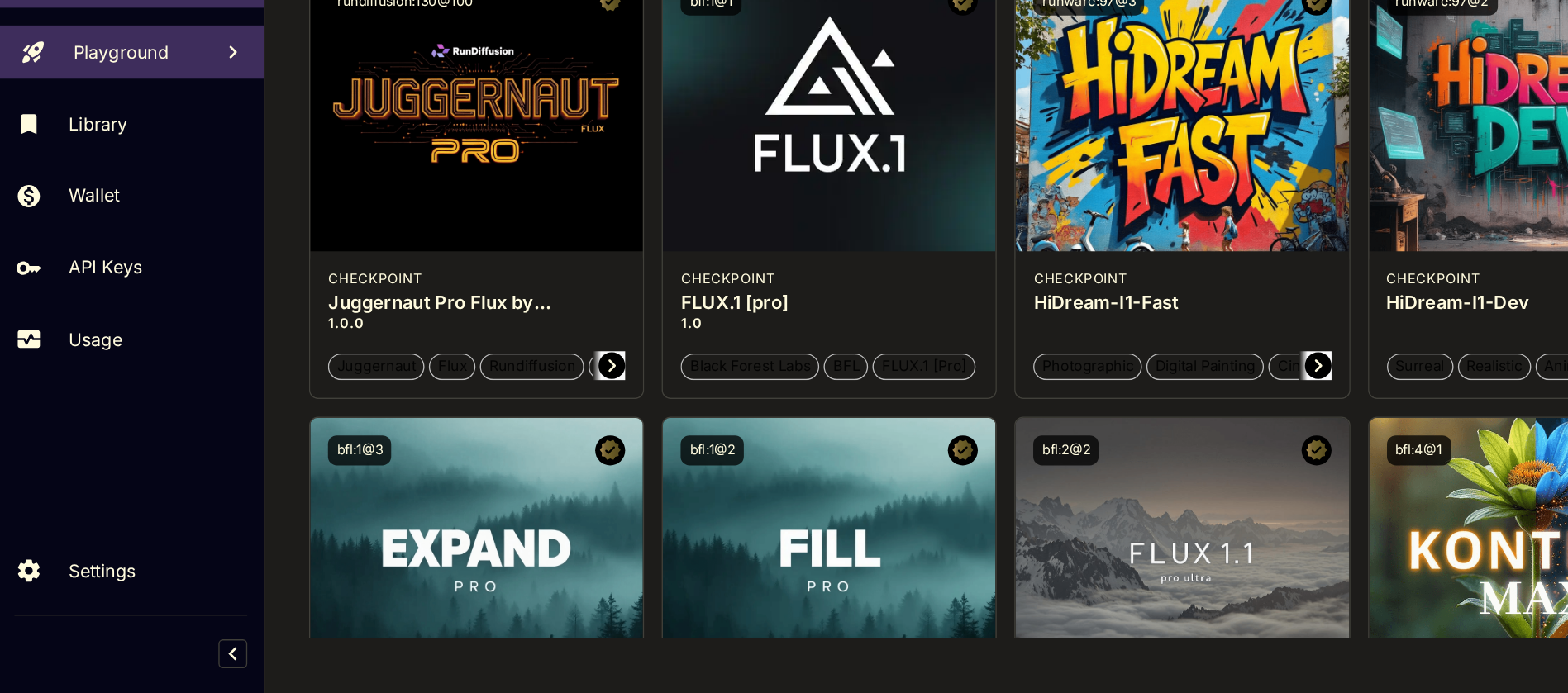 click on "Playground" at bounding box center (99, 213) 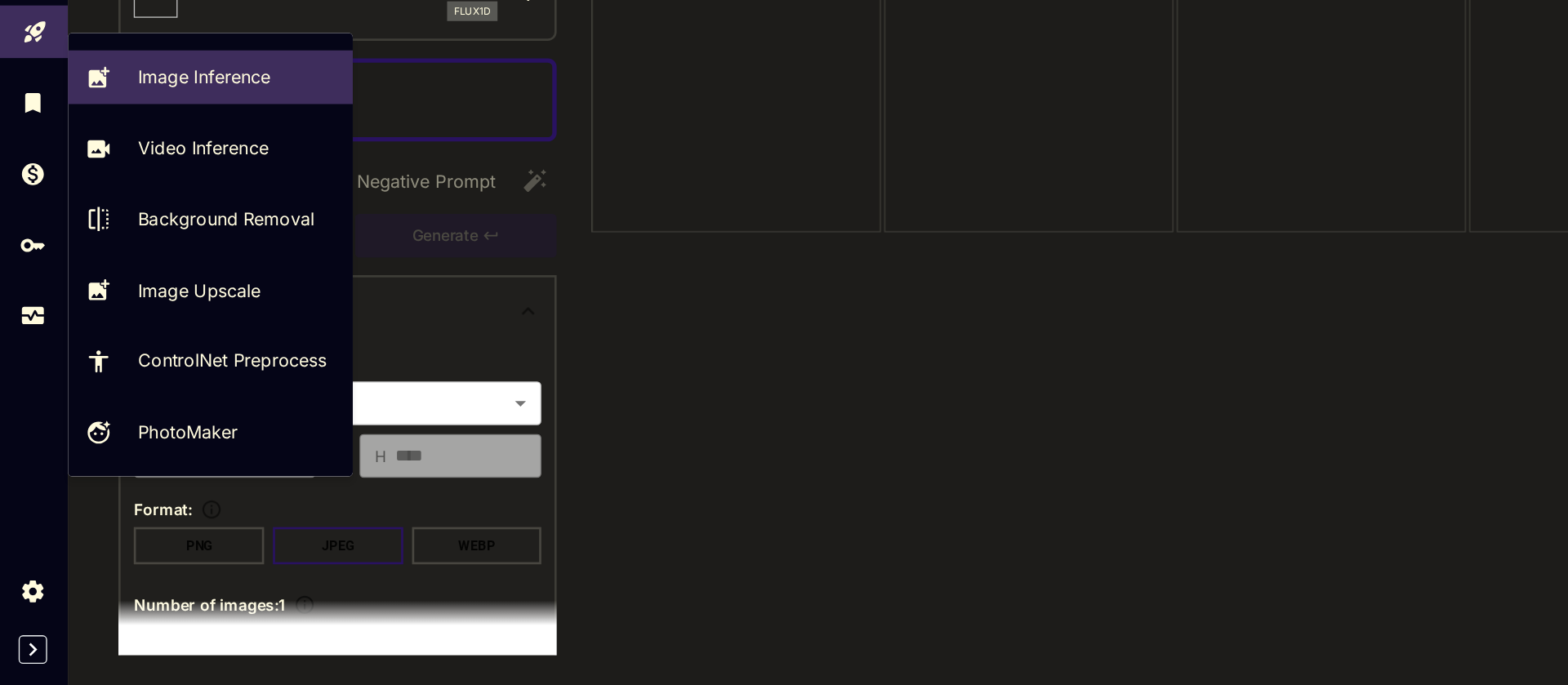 type on "**********" 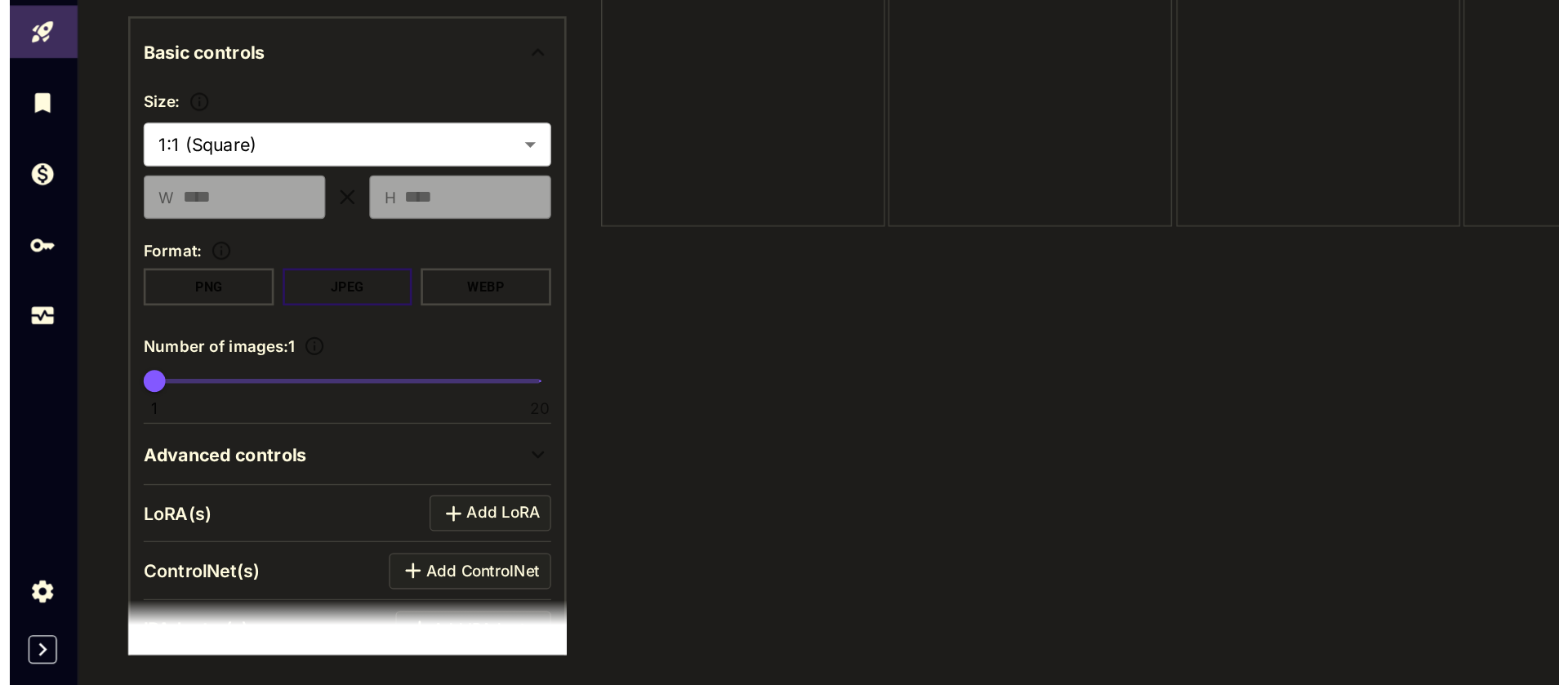 scroll, scrollTop: 0, scrollLeft: 0, axis: both 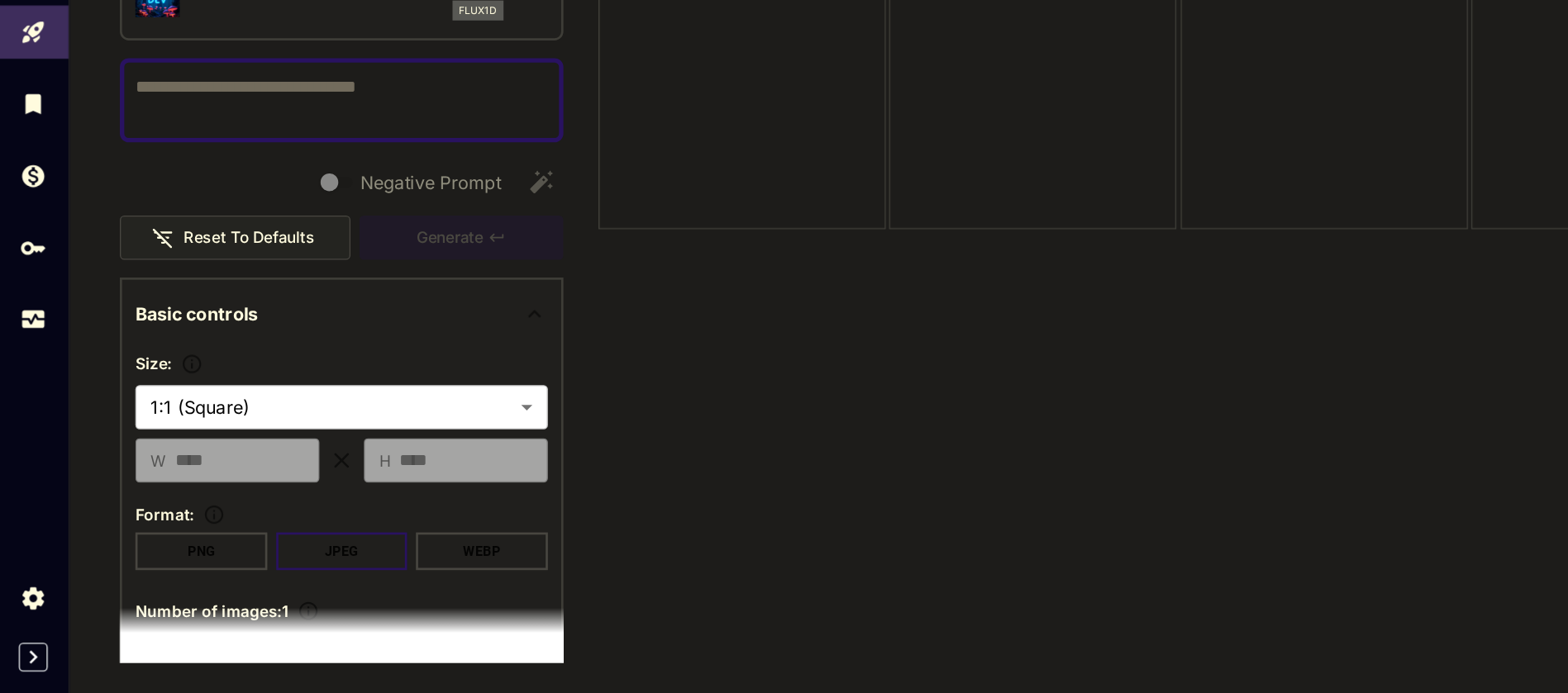 click 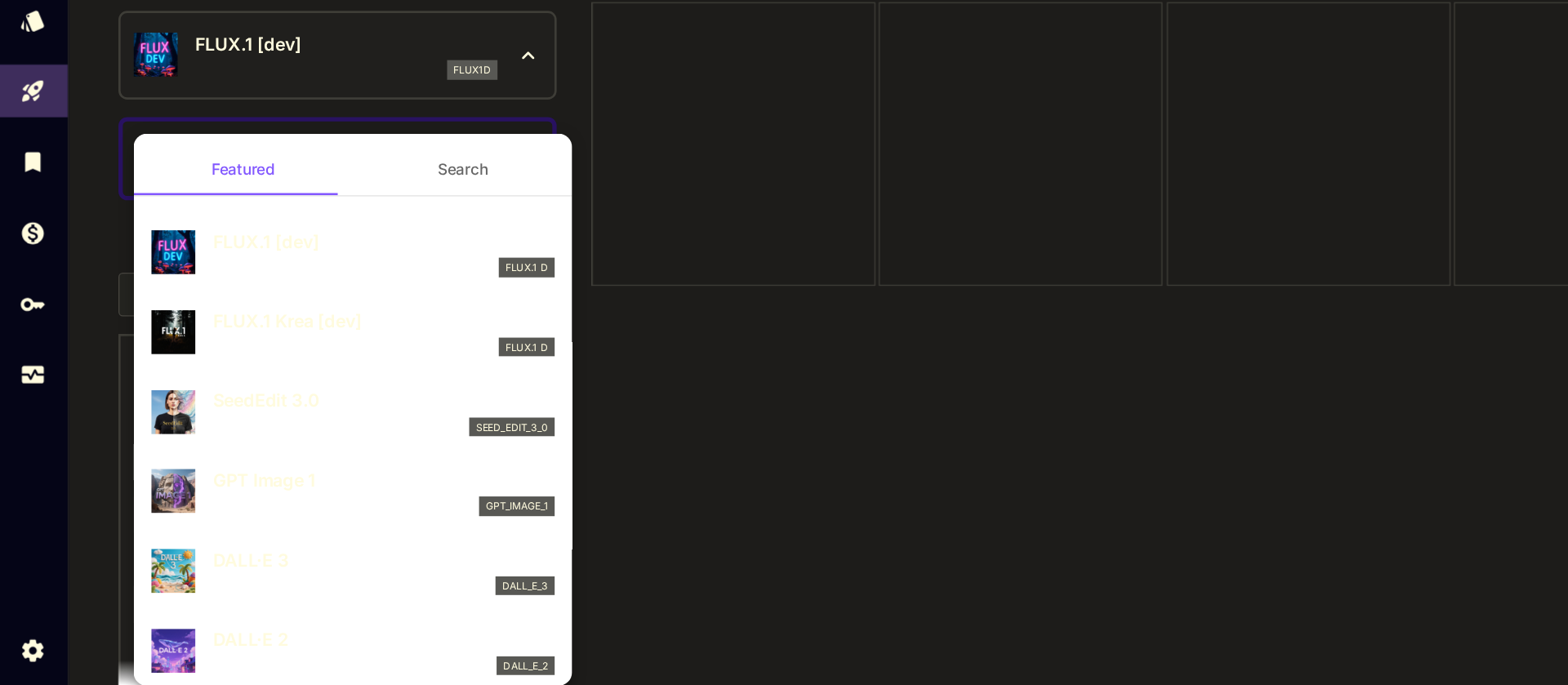 click on "Featured Search FLUX.1 [dev] FLUX.1 D FLUX.1 Krea [dev] FLUX.1 D SeedEdit 3.0 seed_edit_3_0 GPT Image 1 gpt_image_1 DALL·E 3 dall_e_3 DALL·E 2 dall_e_2" at bounding box center [163, 245] 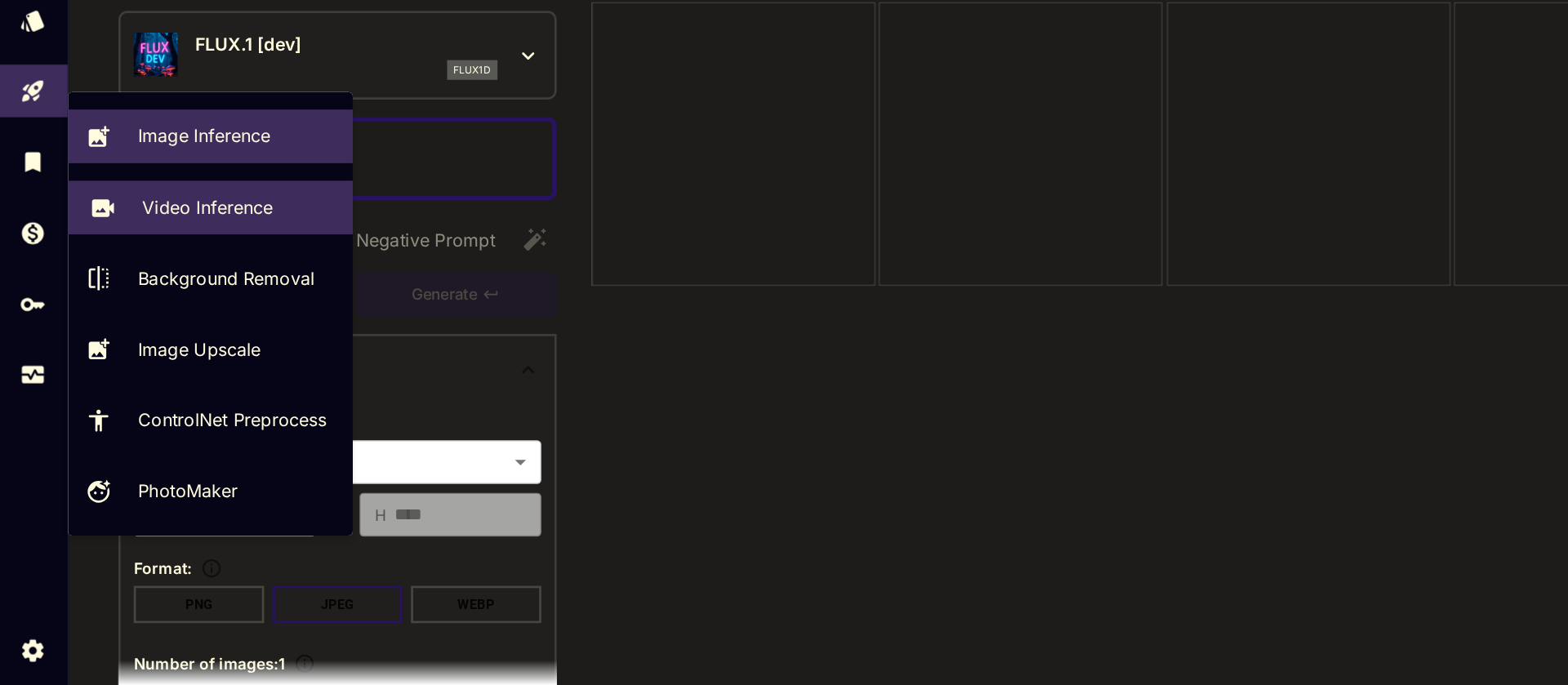 click on "Video Inference" at bounding box center (156, 284) 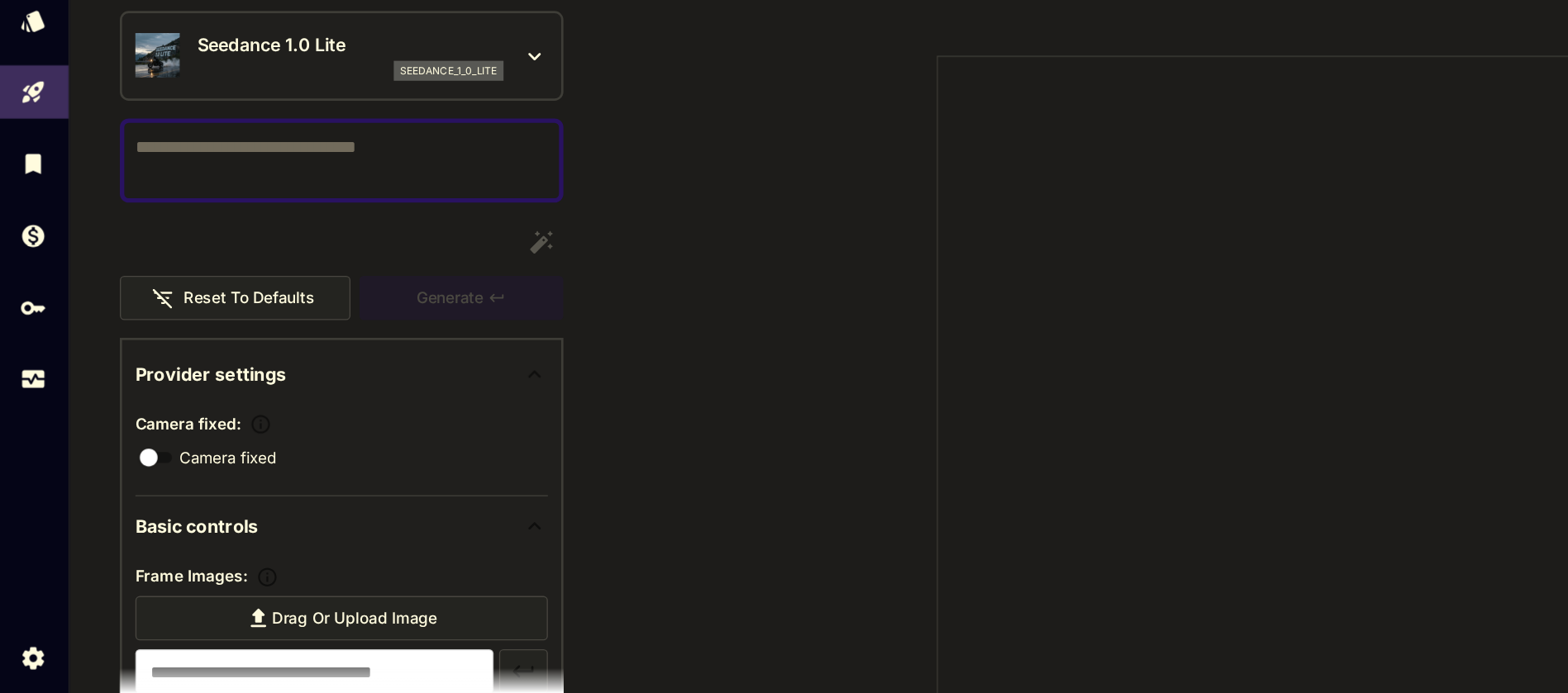 click 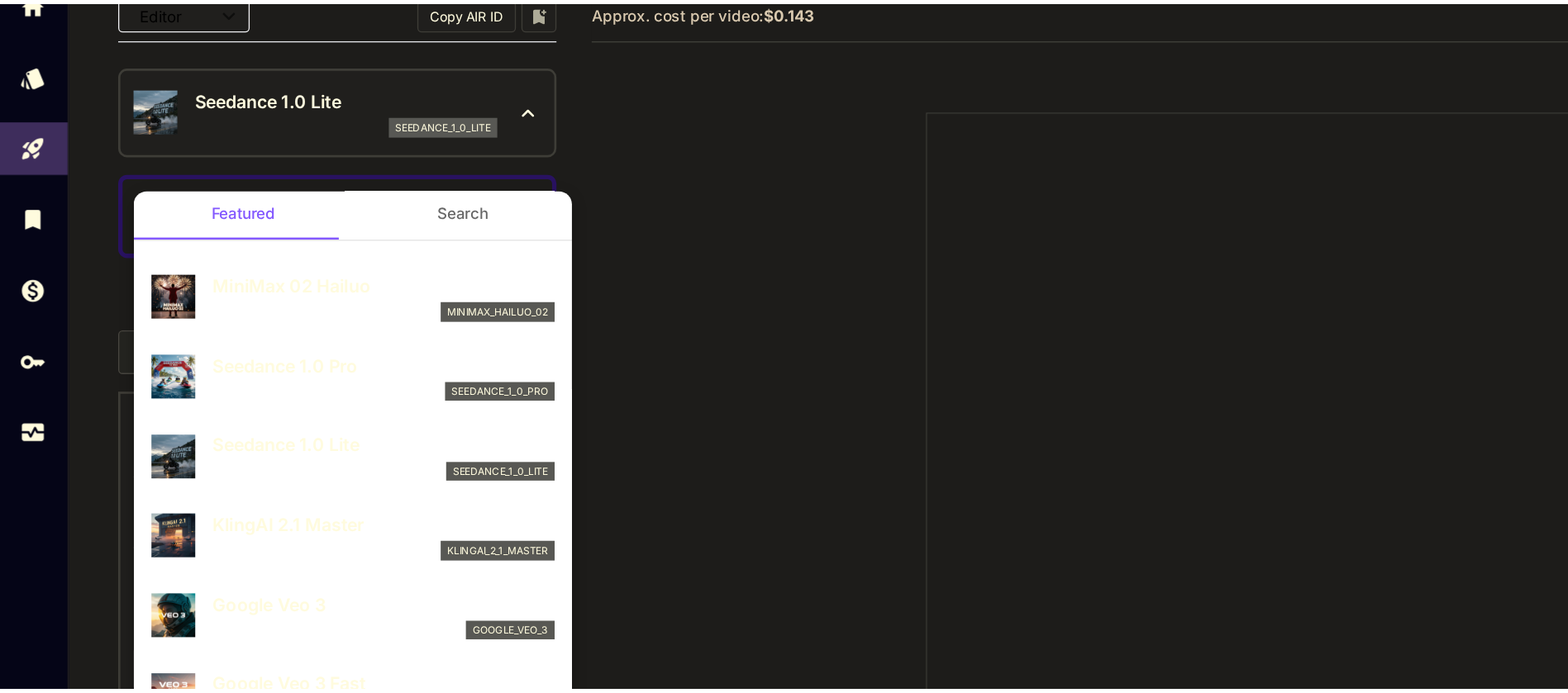 scroll, scrollTop: 0, scrollLeft: 0, axis: both 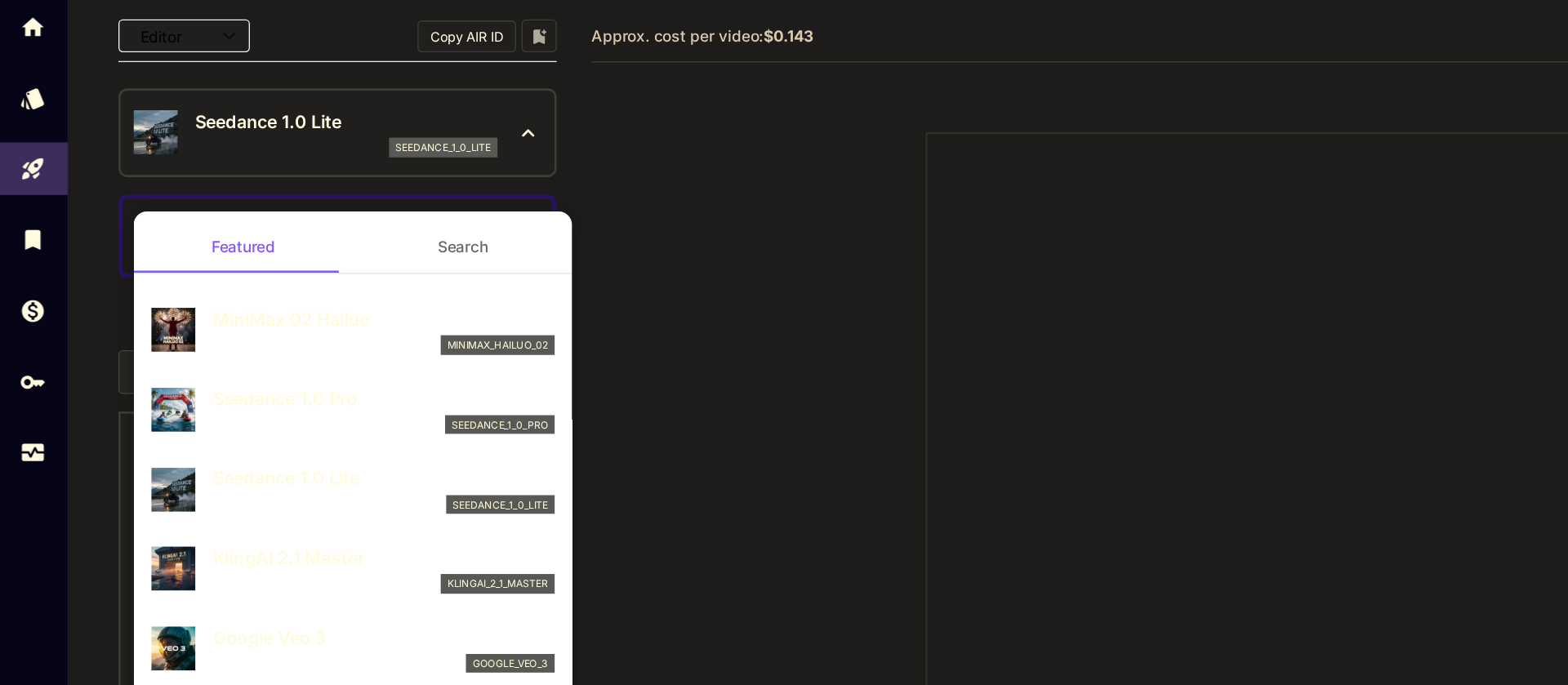 click on "MiniMax 02 Hailuo" at bounding box center (287, 309) 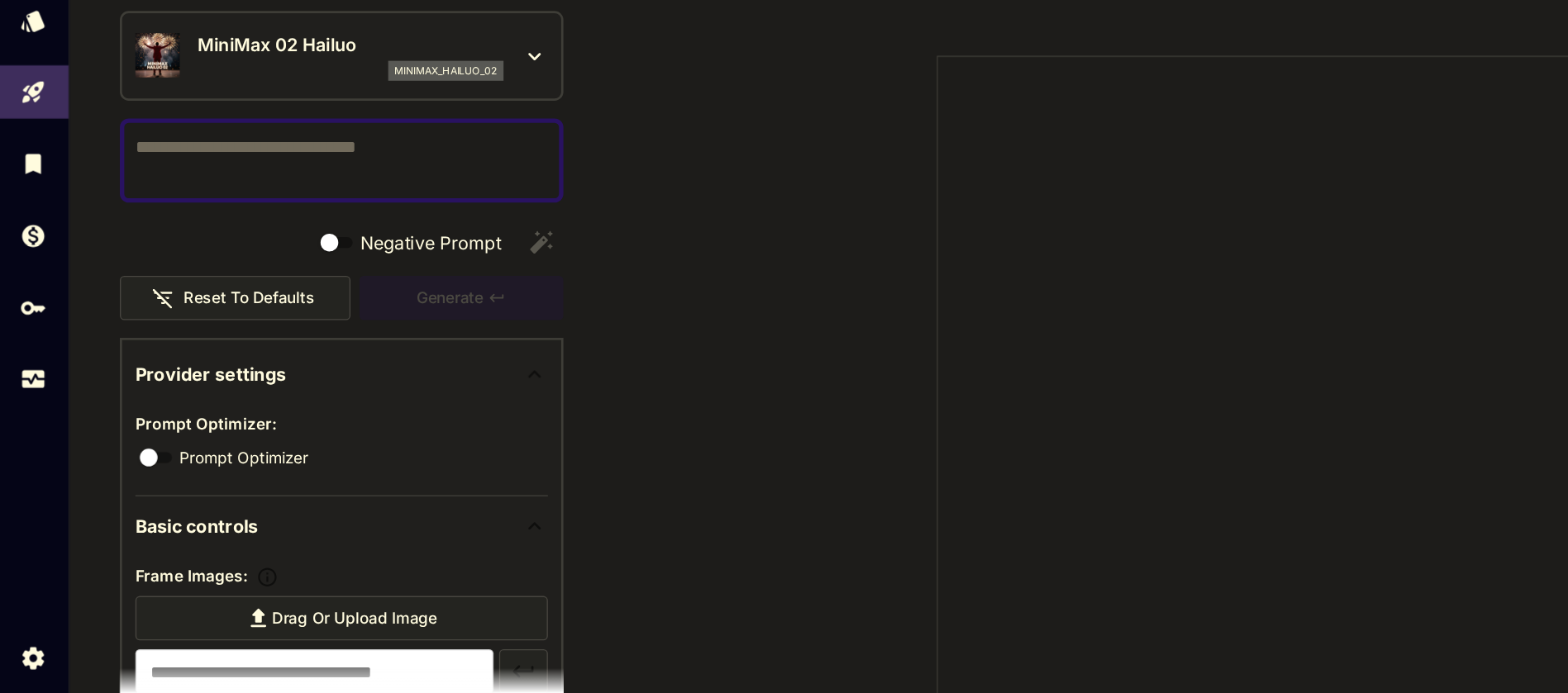 click on "Negative Prompt" at bounding box center (256, 251) 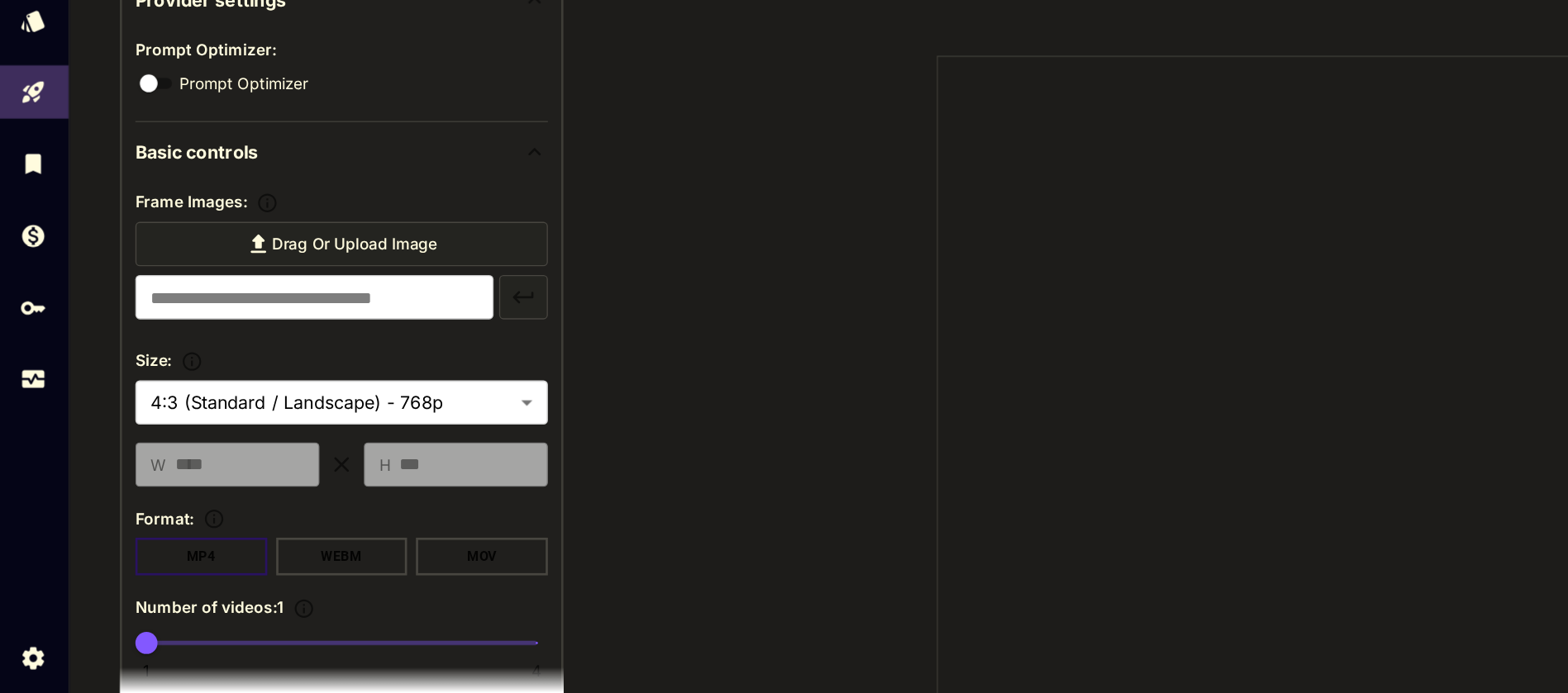 scroll, scrollTop: 0, scrollLeft: 0, axis: both 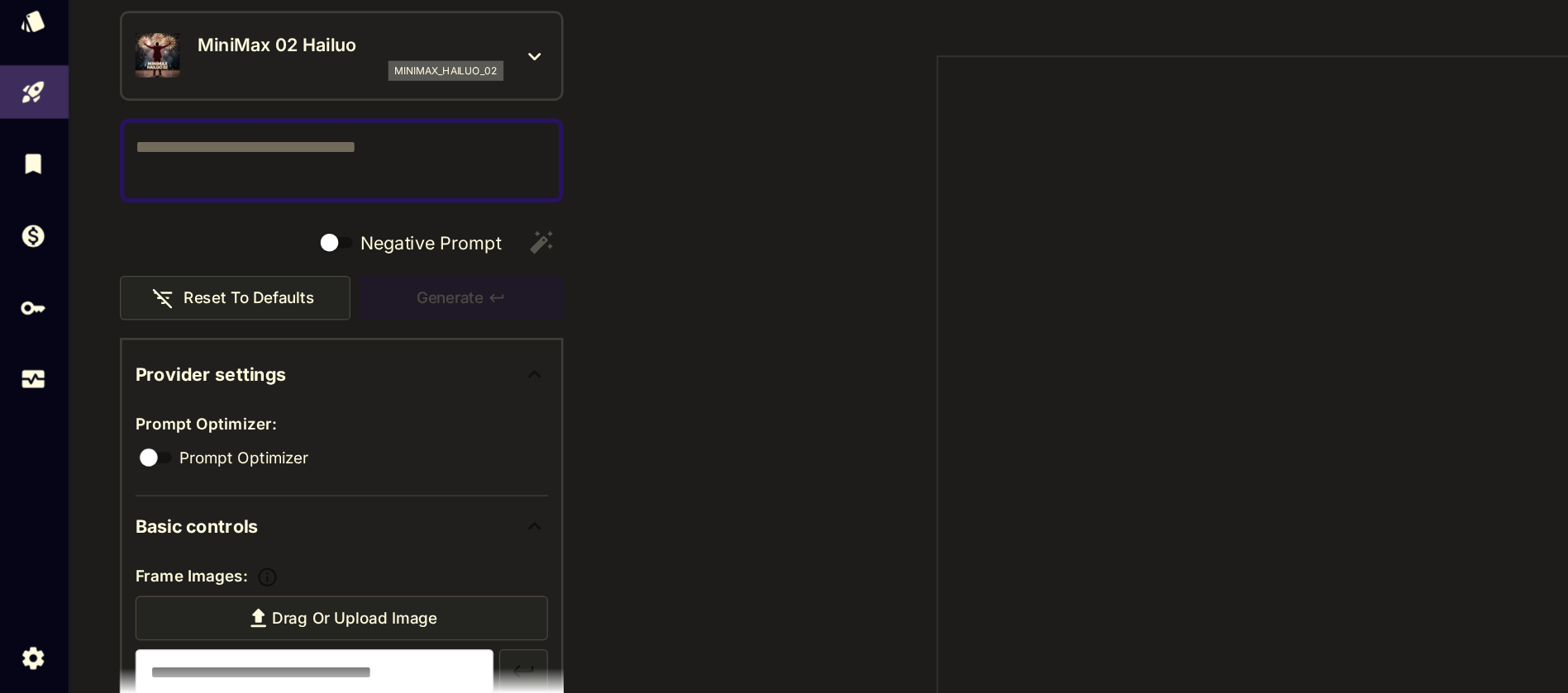 click on "Negative Prompt" at bounding box center [256, 251] 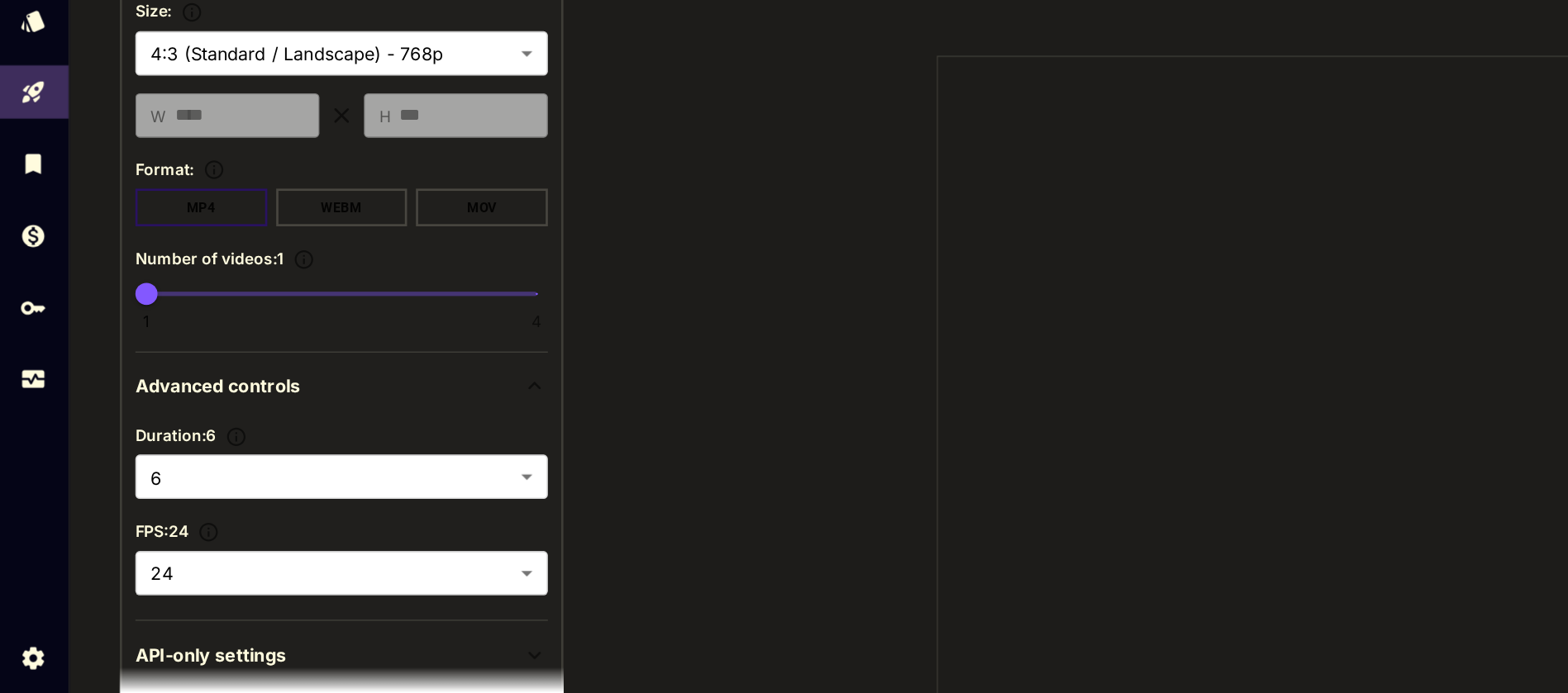scroll, scrollTop: 727, scrollLeft: 0, axis: vertical 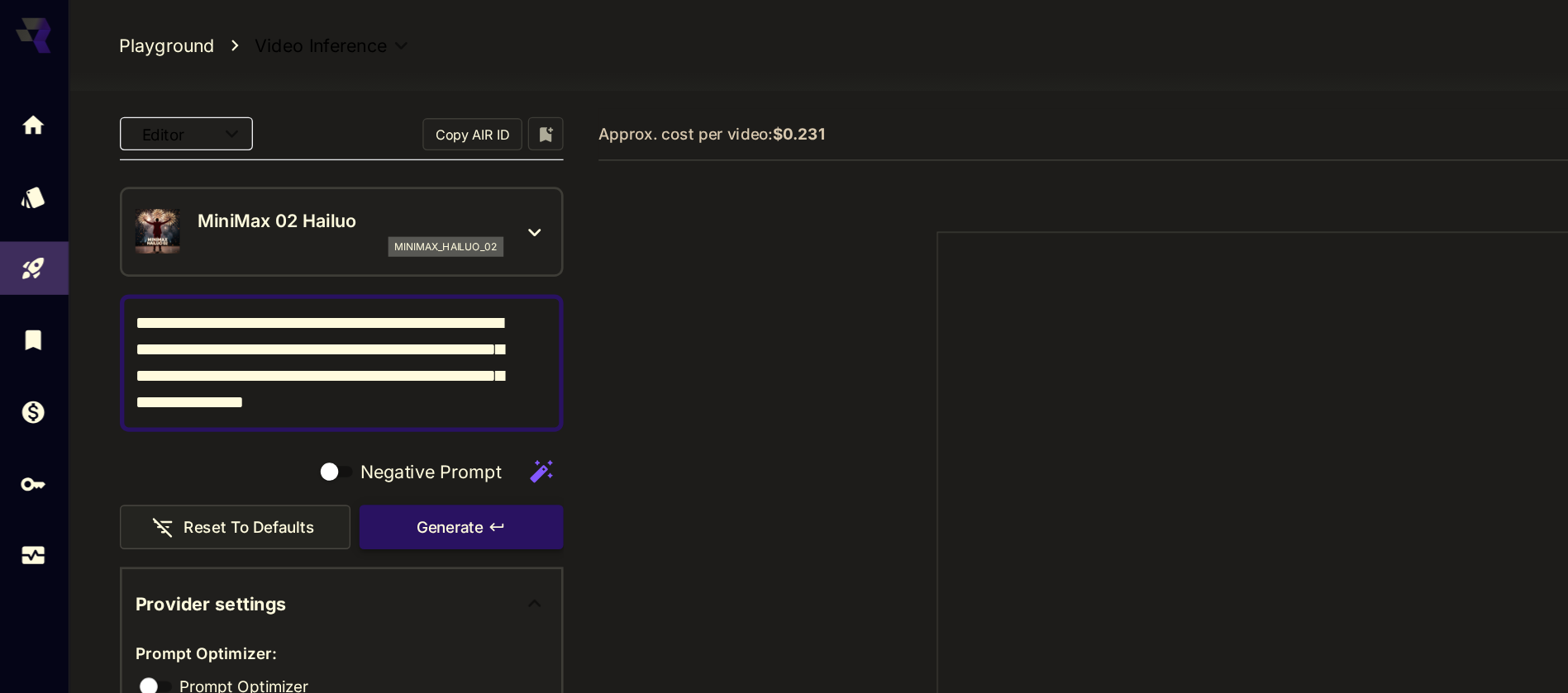 type on "**********" 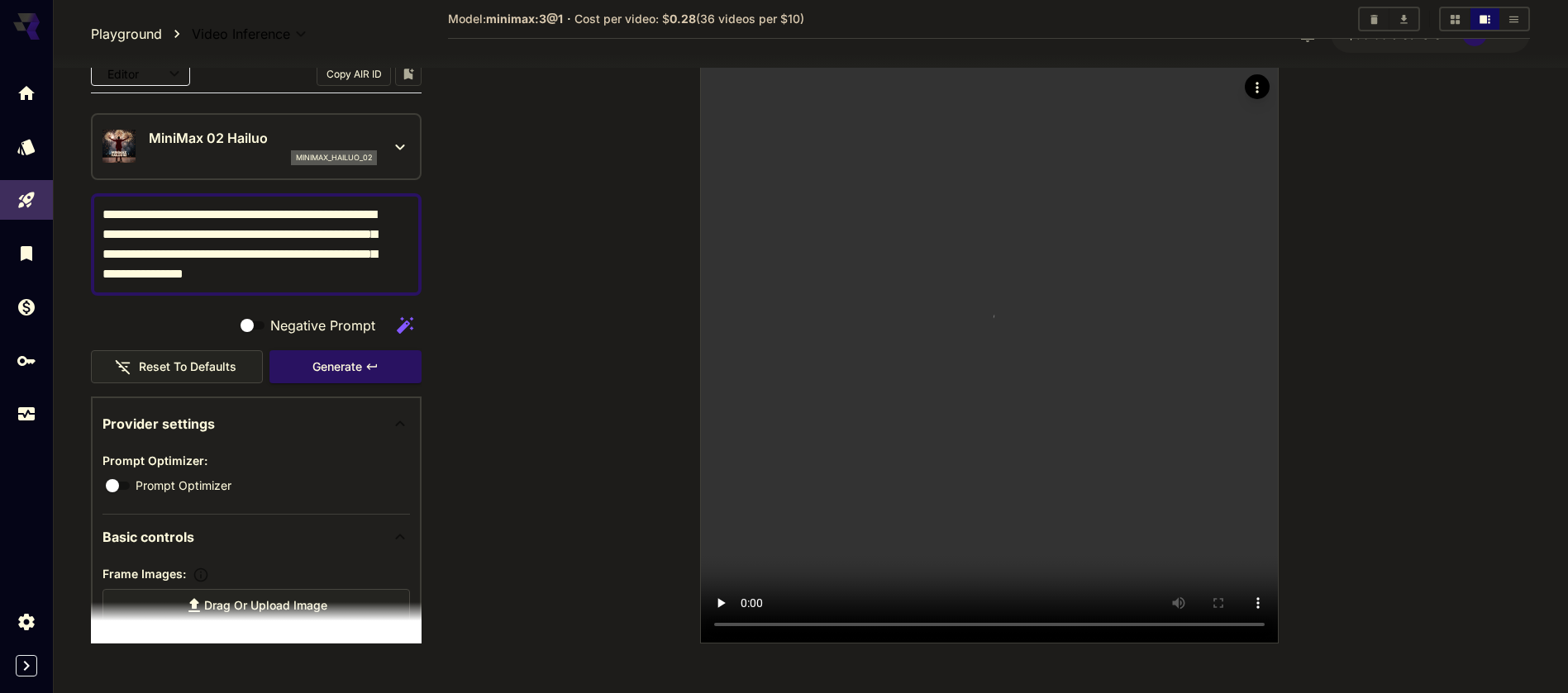 scroll, scrollTop: 235, scrollLeft: 0, axis: vertical 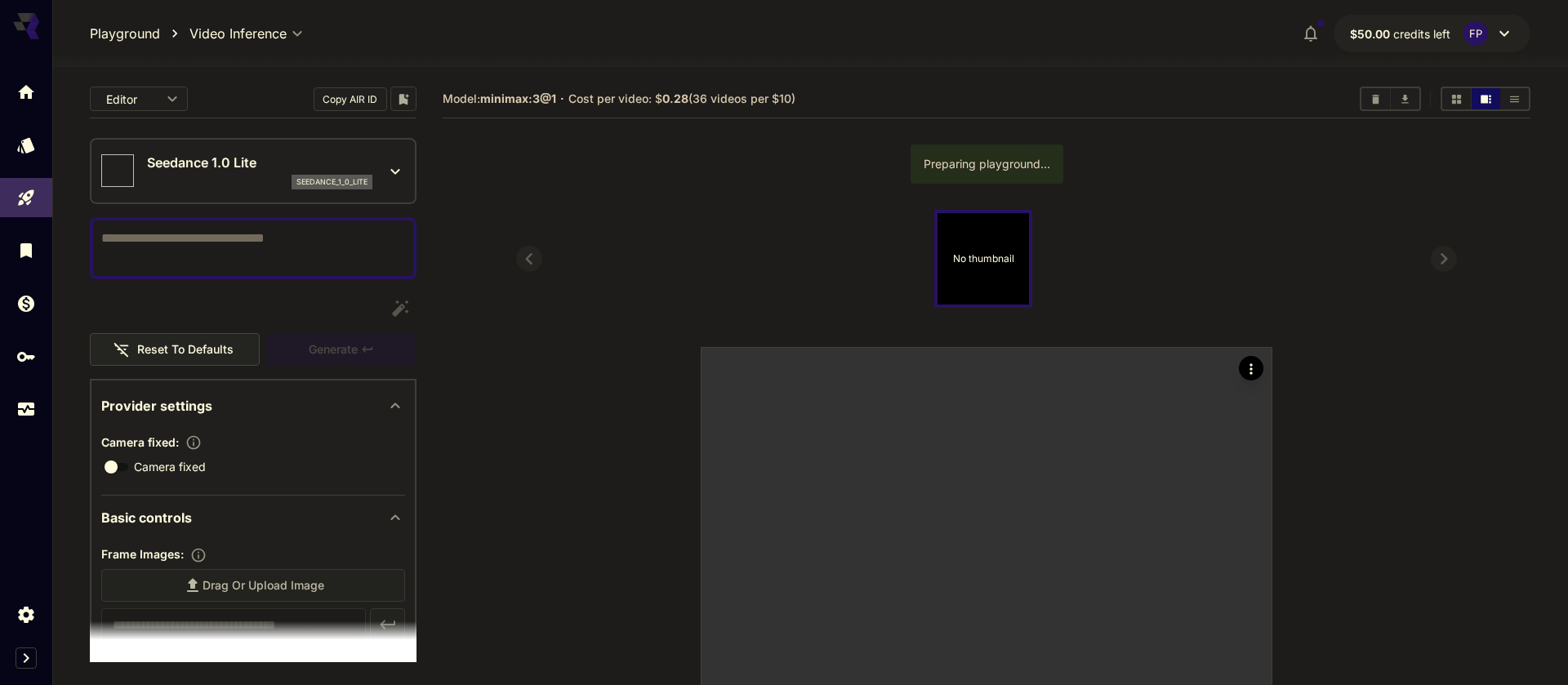 type on "*" 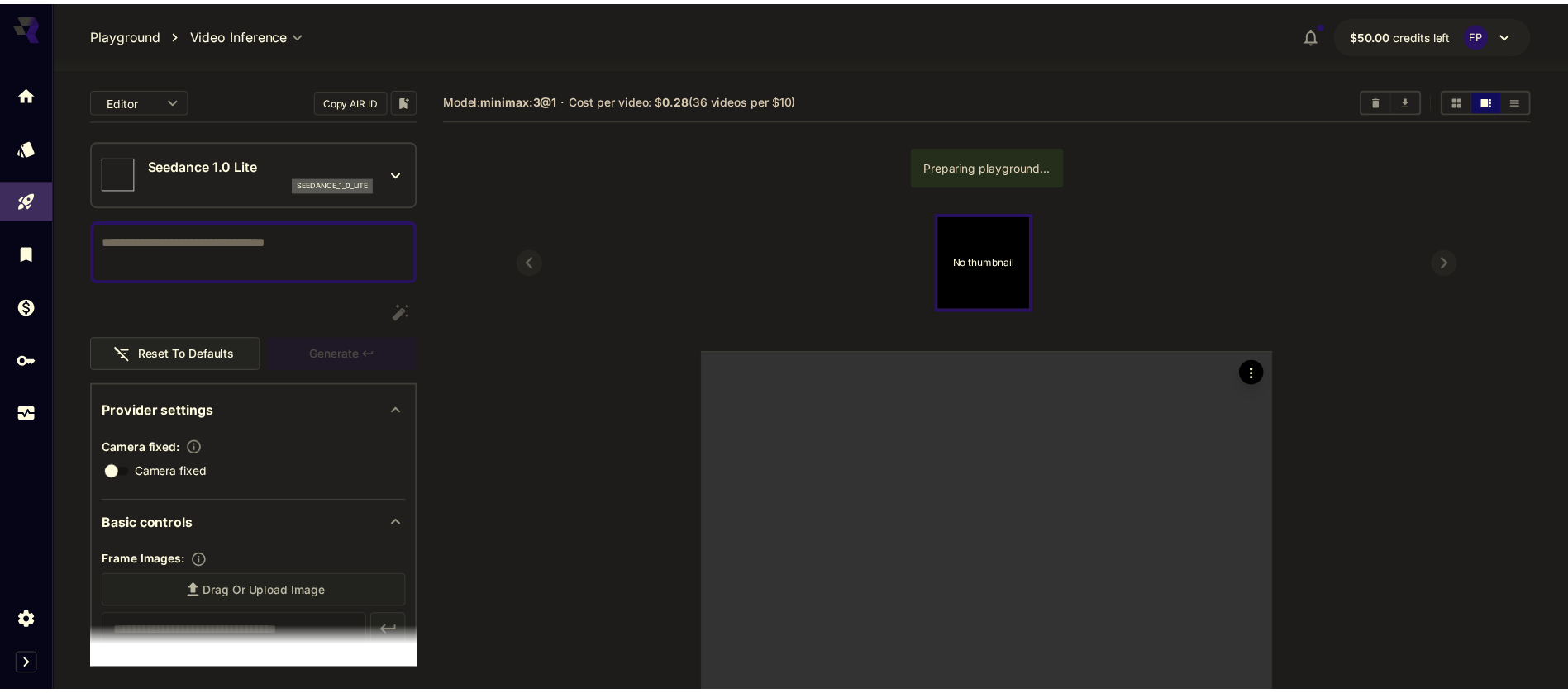 scroll, scrollTop: 6, scrollLeft: 0, axis: vertical 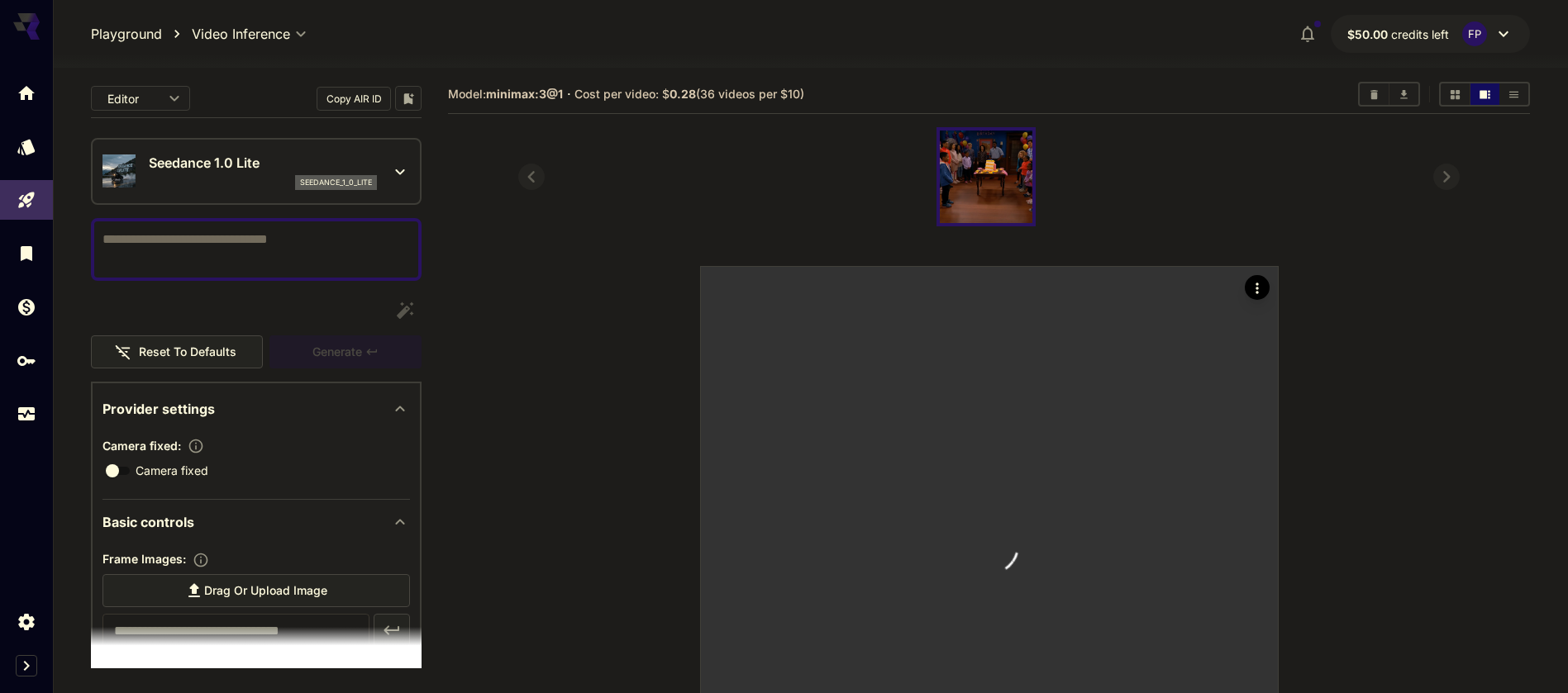 click on "Camera fixed" at bounding box center (256, 249) 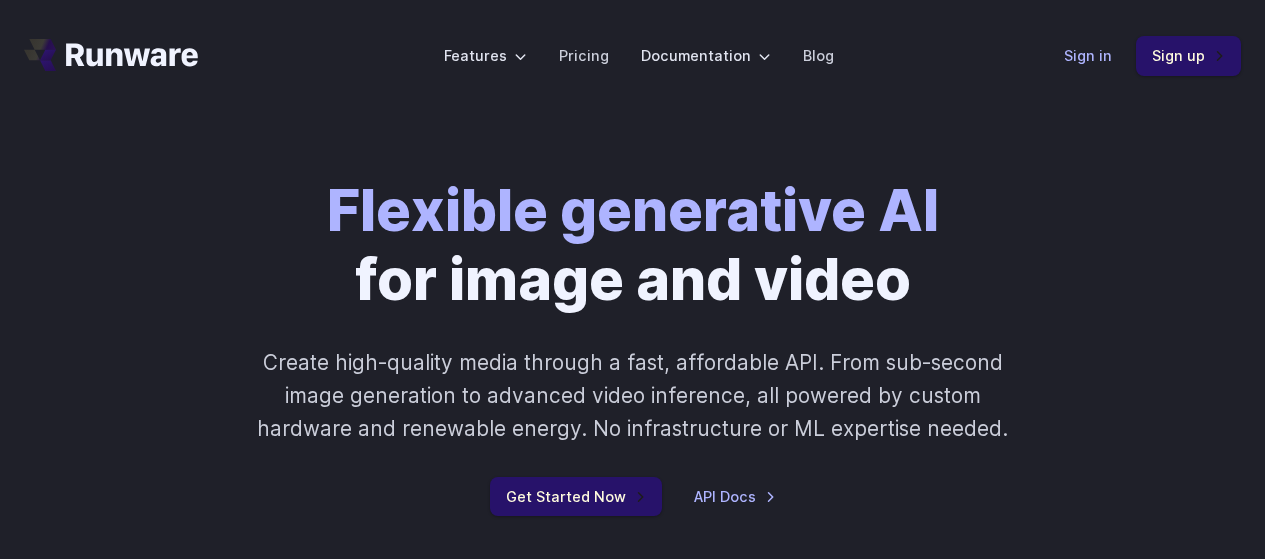 scroll, scrollTop: 0, scrollLeft: 0, axis: both 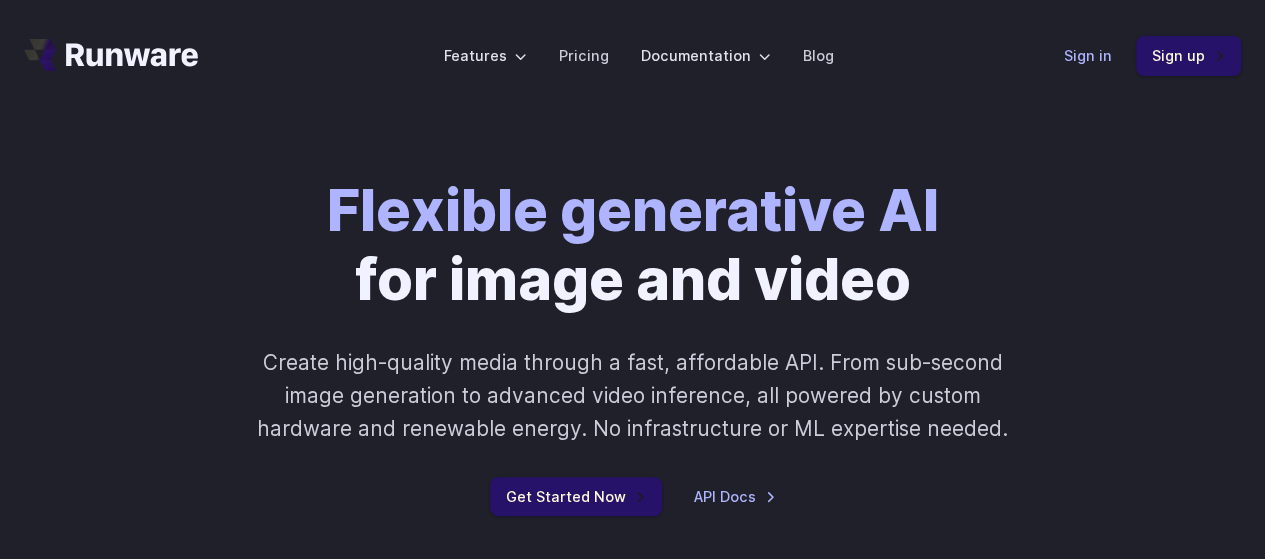 click on "Sign in" at bounding box center [1088, 55] 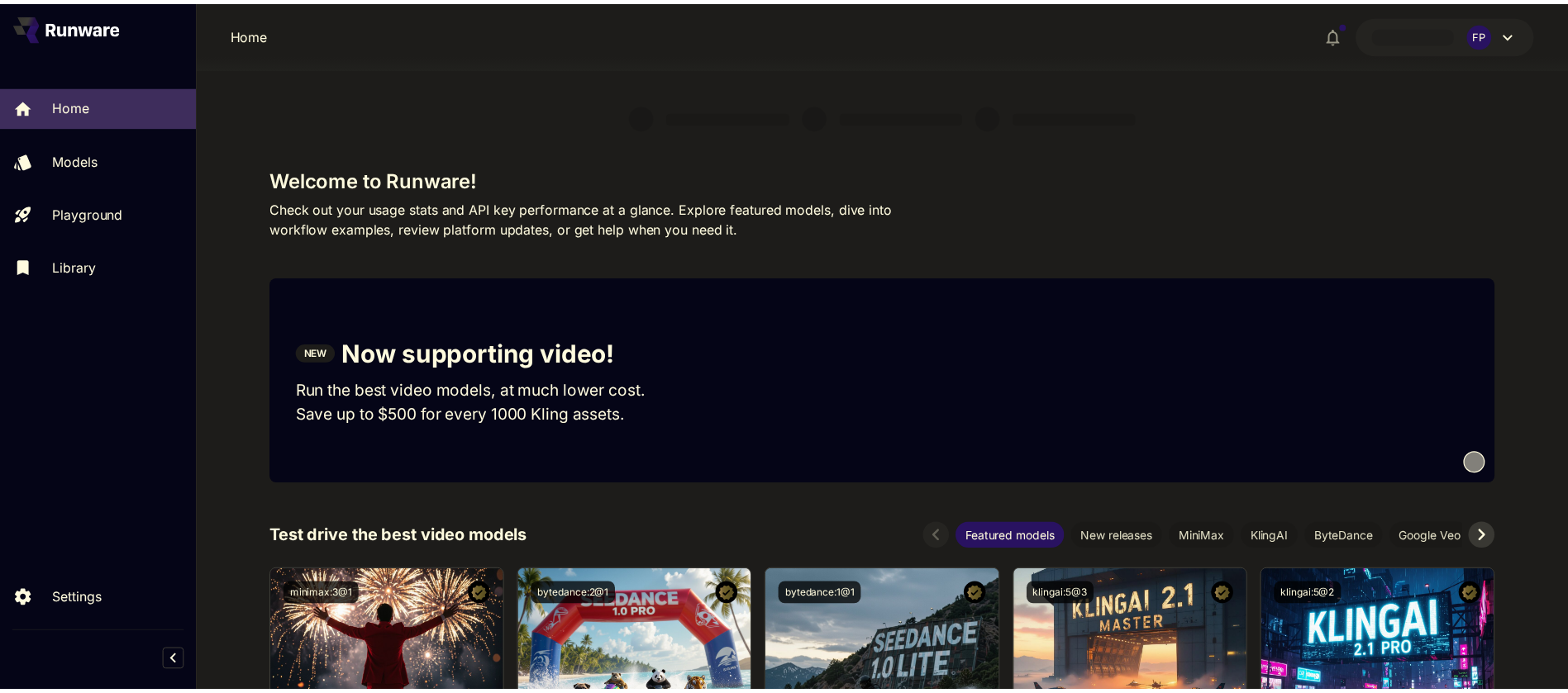 scroll, scrollTop: 0, scrollLeft: 0, axis: both 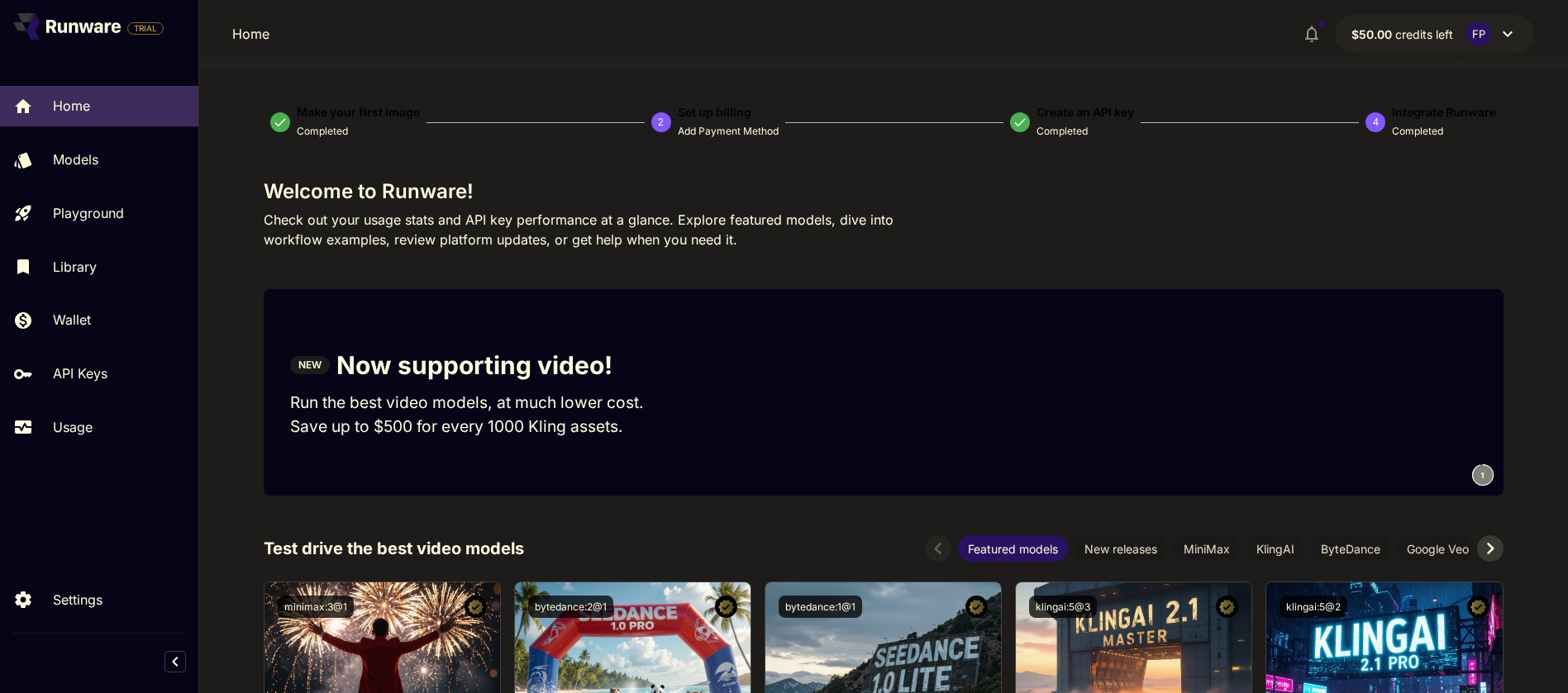 click on "Make your first image Completed 2 Set up billing Add Payment Method Create an API key Completed 4 Integrate Runware Completed Welcome to Runware! Check out your usage stats and API key performance at a glance. Explore featured models, dive into workflow examples, review platform updates, or get help when you need it. NEW Now supporting video! Run the best video models, at much lower cost. Save up to $500 for every 1000 Kling assets. 1 Test drive the best video models Featured models New releases MiniMax KlingAI ByteDance Google Veo PixVerse Vidu Launch in Playground minimax:[PHONE]                             MiniMax 02 Hailuo Most polished and dynamic model with vibrant, theatrical visuals and fluid motion. Ideal for viral content and commercial-style footage. Launch in Playground bytedance:[PHONE]                             Seedance 1.0 Pro Advanced video model that creates smooth, high-quality 1080p clips up to 10 seconds long. Great for dynamic scenes, clean motion, and strong consistency across shots." at bounding box center [884, 2379] 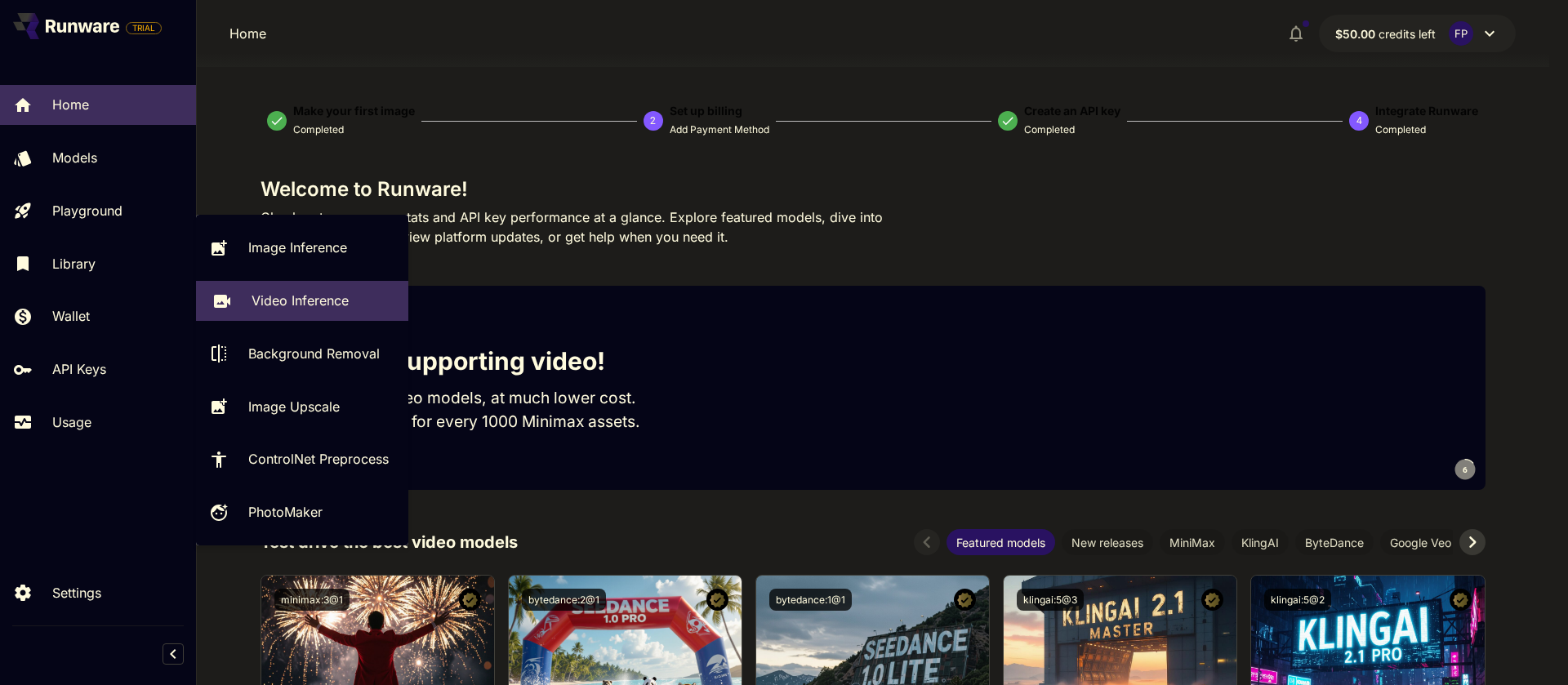click on "Video Inference" at bounding box center [300, 300] 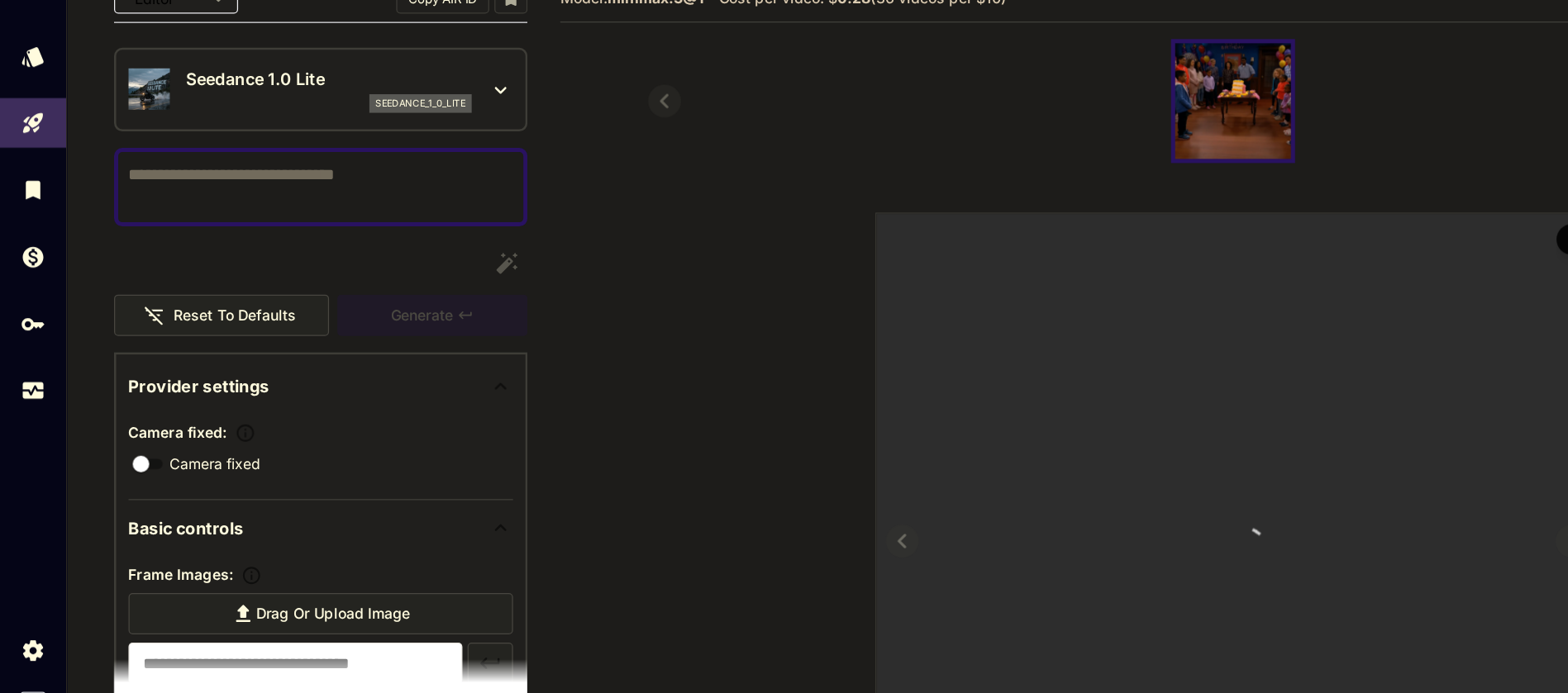 scroll, scrollTop: 217, scrollLeft: 0, axis: vertical 